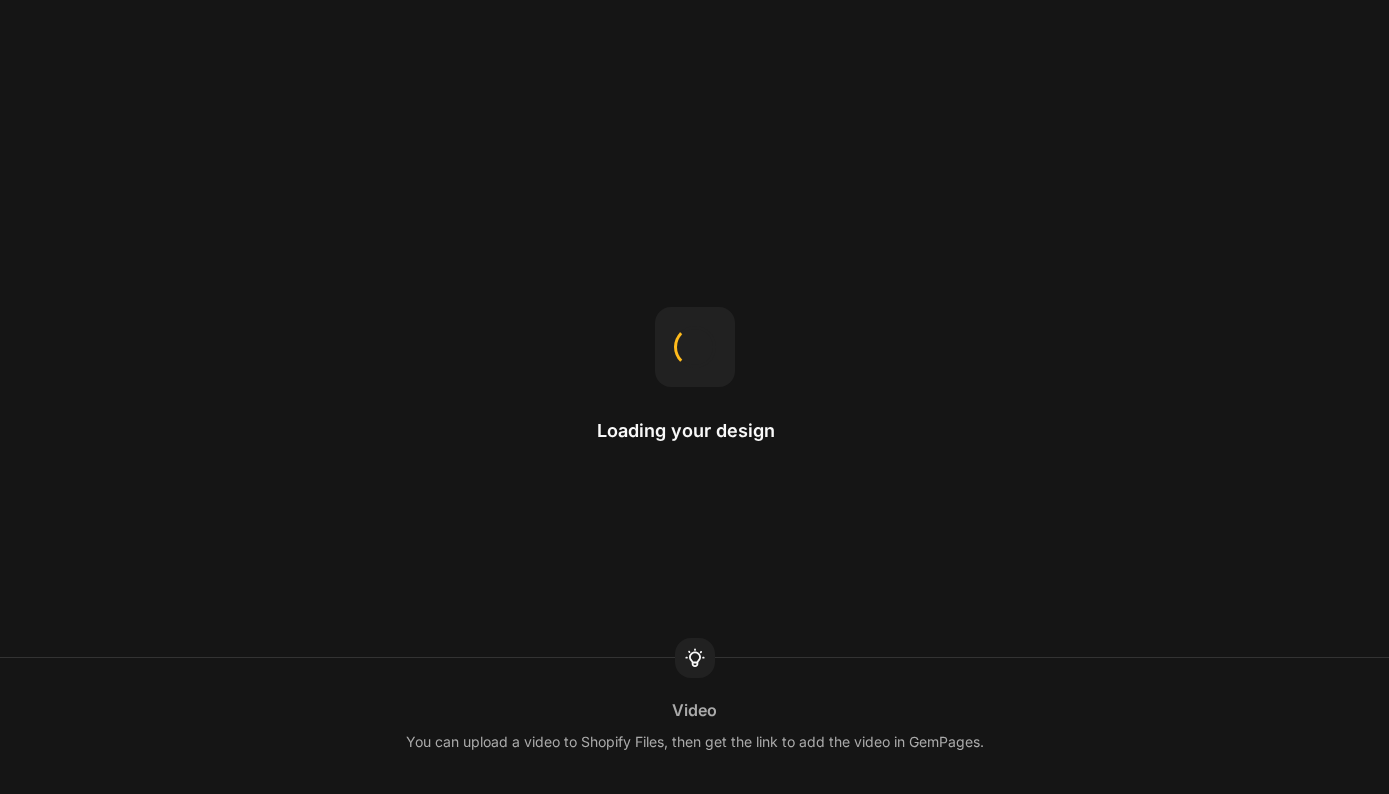 scroll, scrollTop: 0, scrollLeft: 0, axis: both 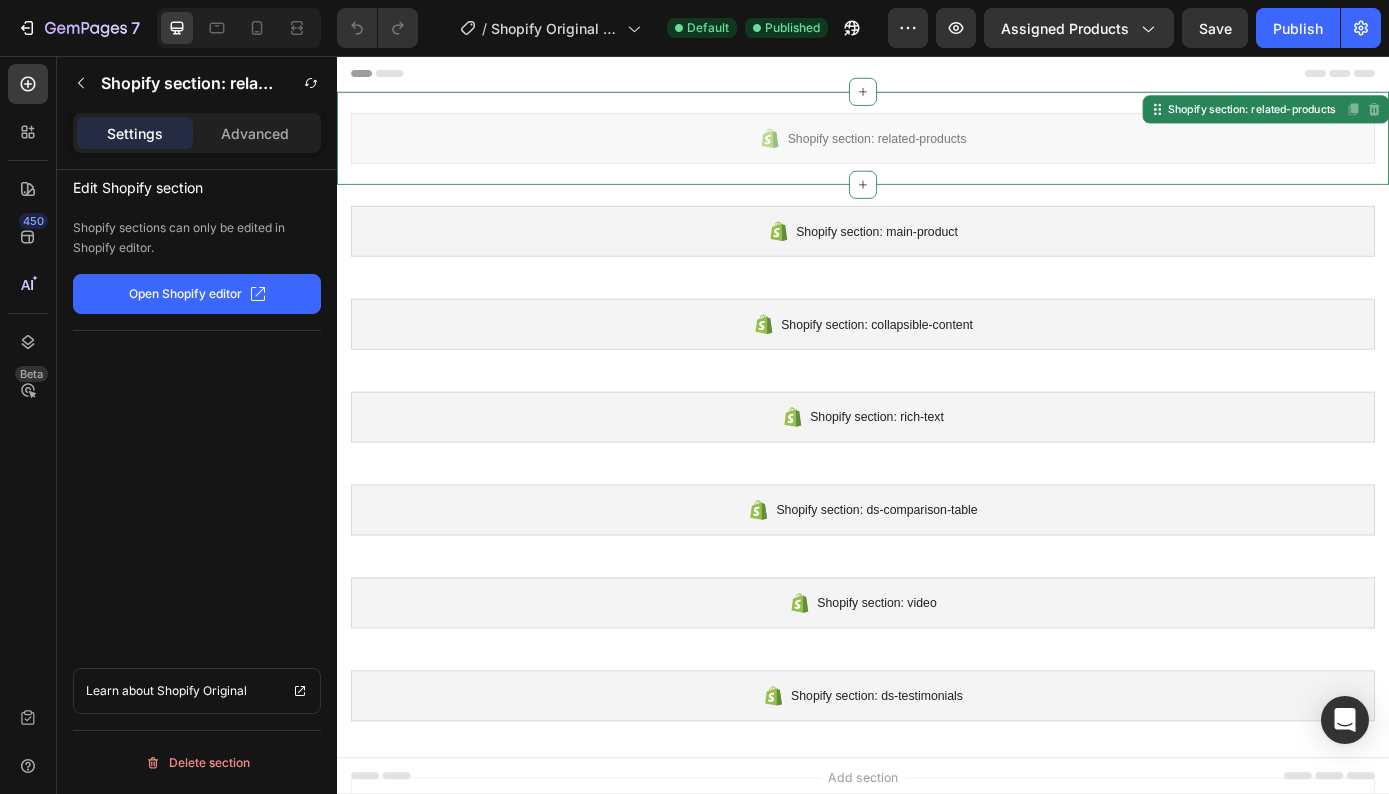 click on "Shopify section: related-products Shopify section: related-products   Disabled. Please edit in Shopify Editor Disabled. Please edit in Shopify Editor" at bounding box center (937, 150) 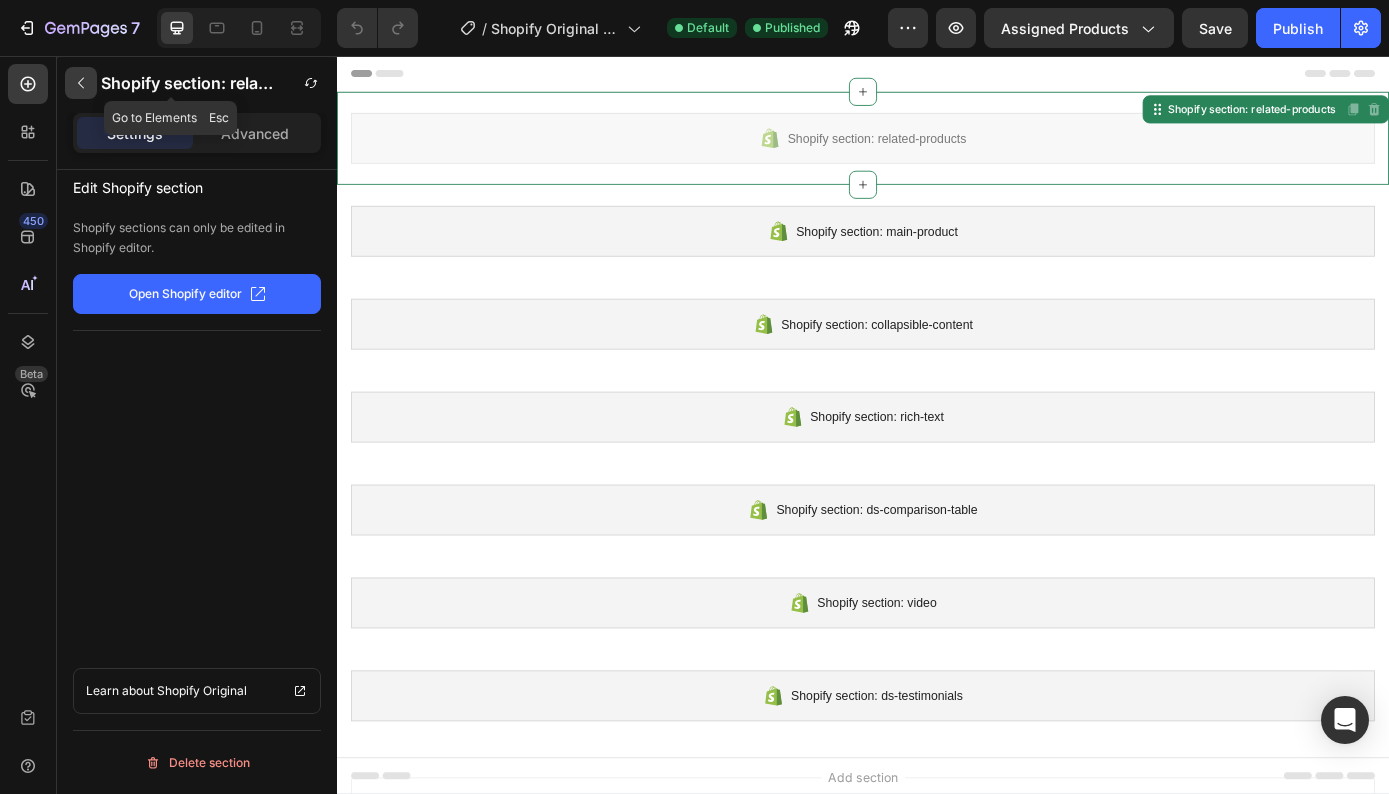 click 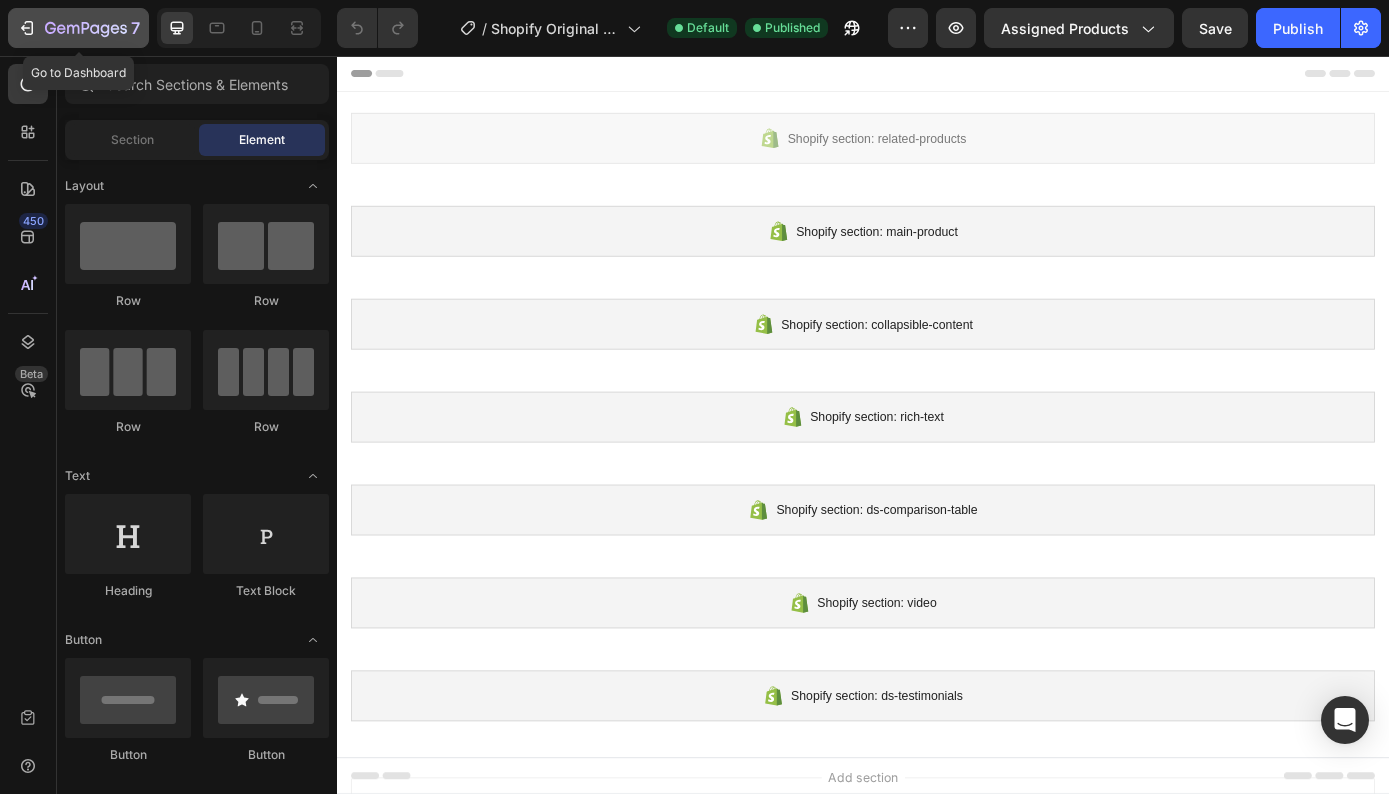 click 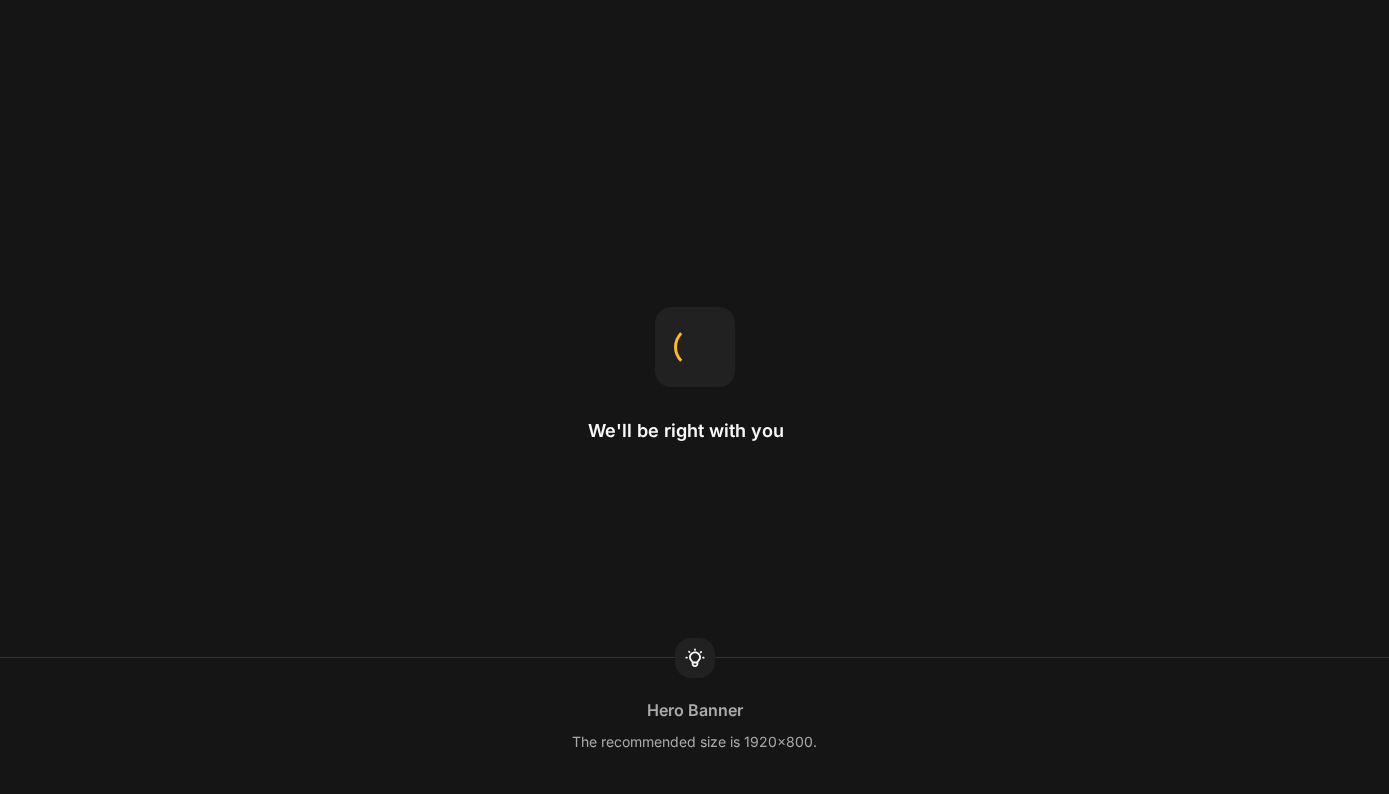 scroll, scrollTop: 0, scrollLeft: 0, axis: both 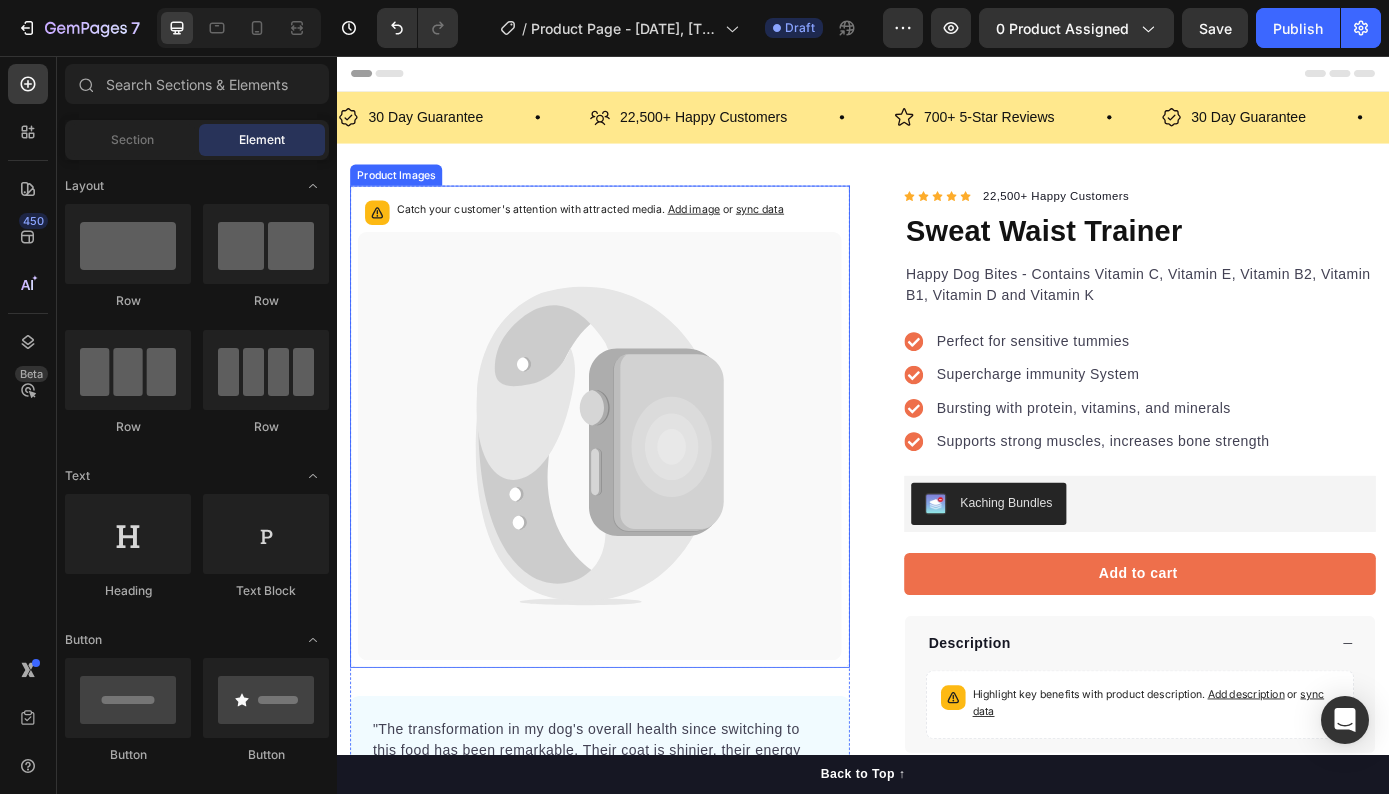 click 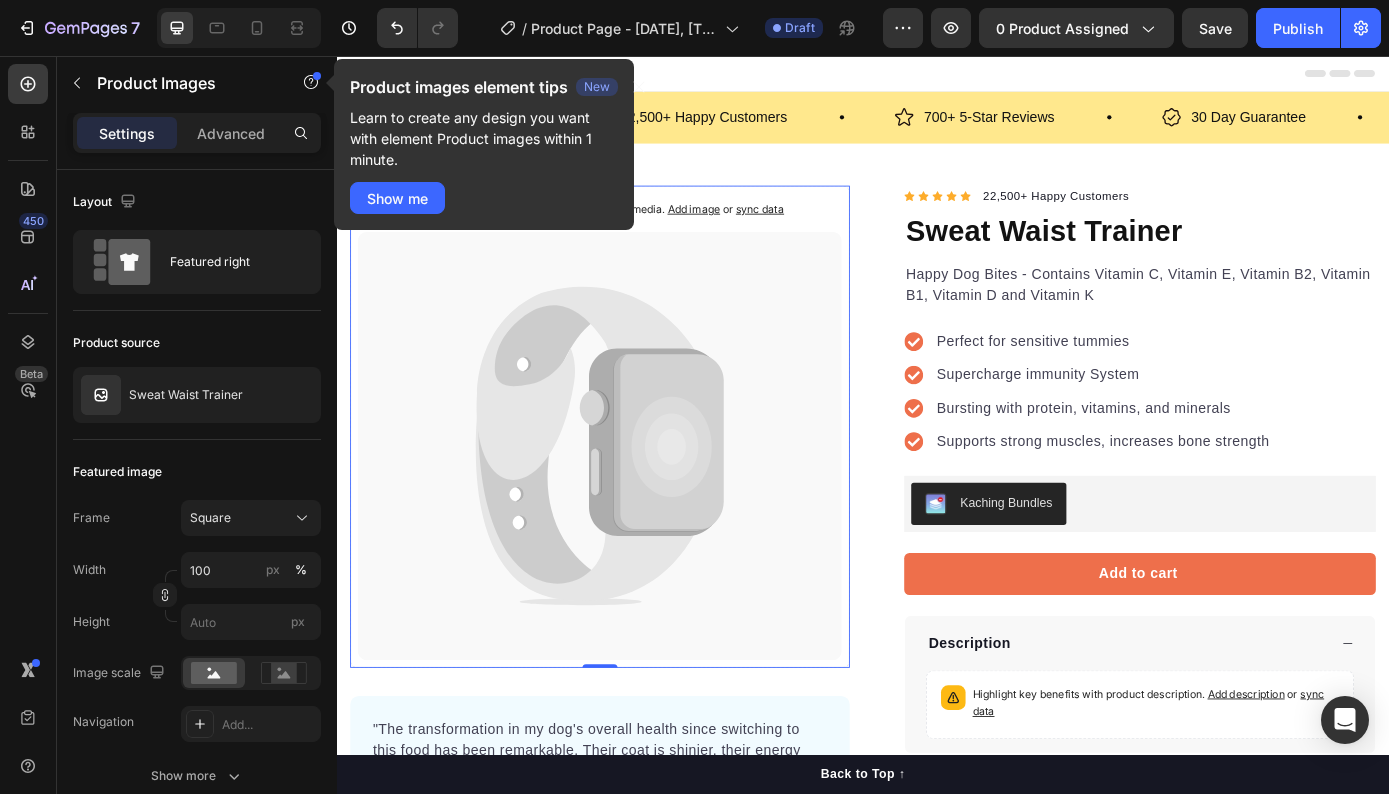 click 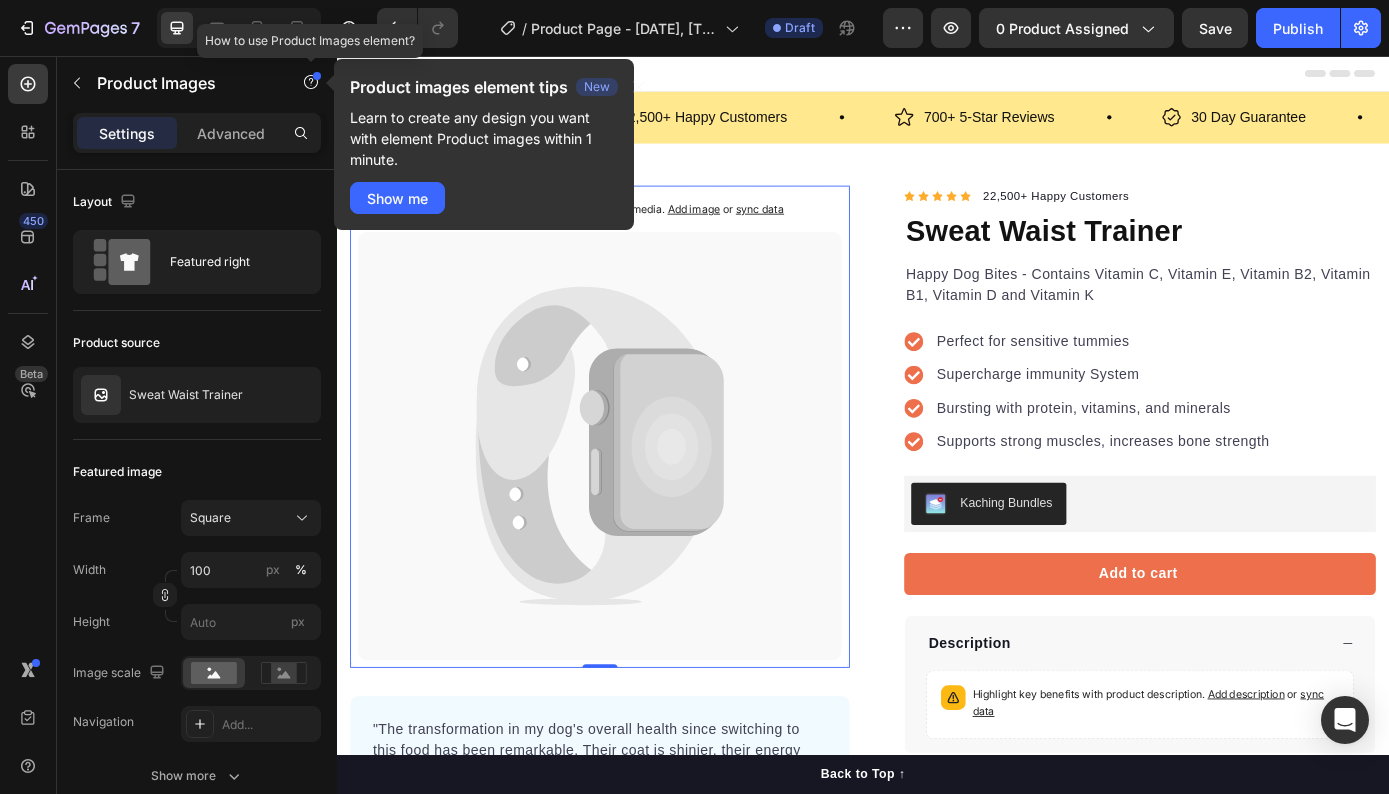 click at bounding box center (317, 76) 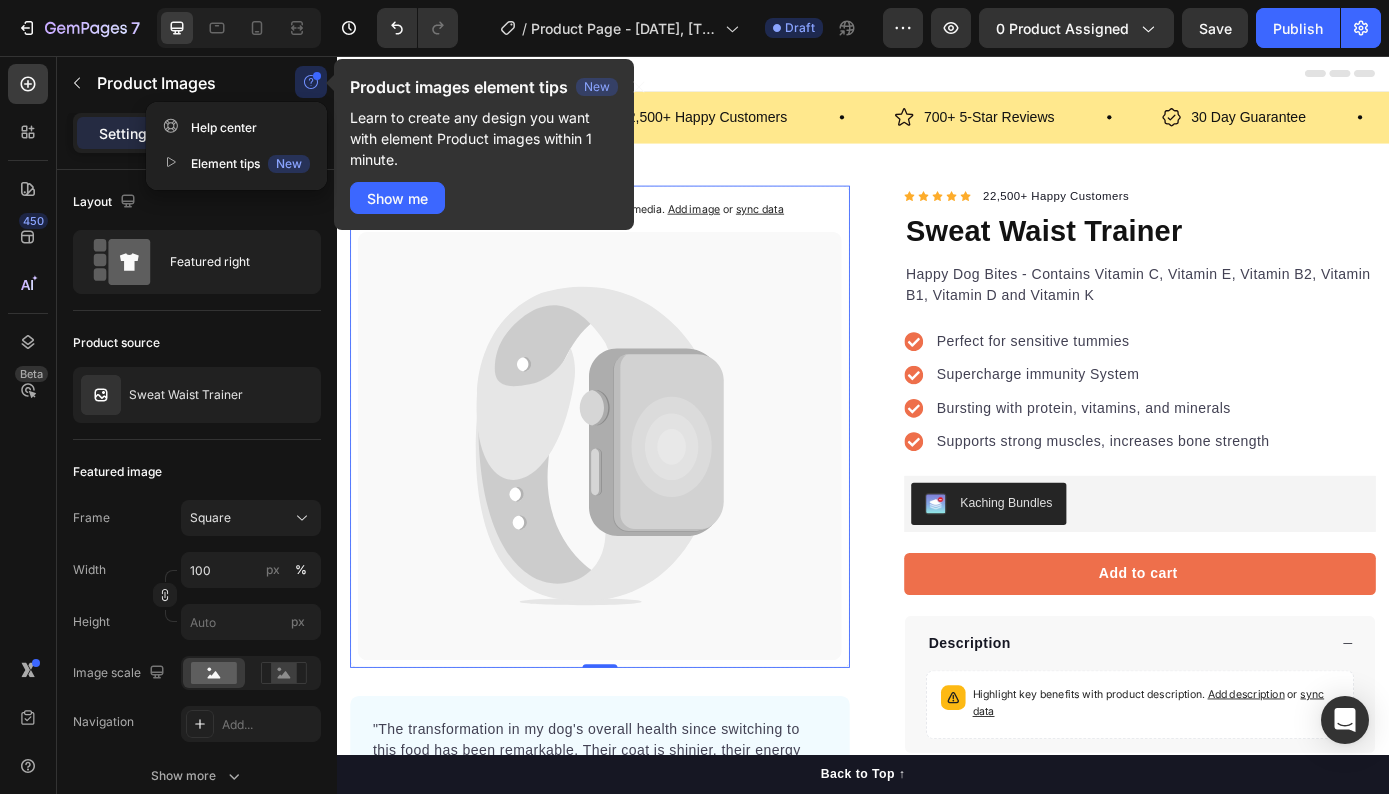 click at bounding box center [311, 82] 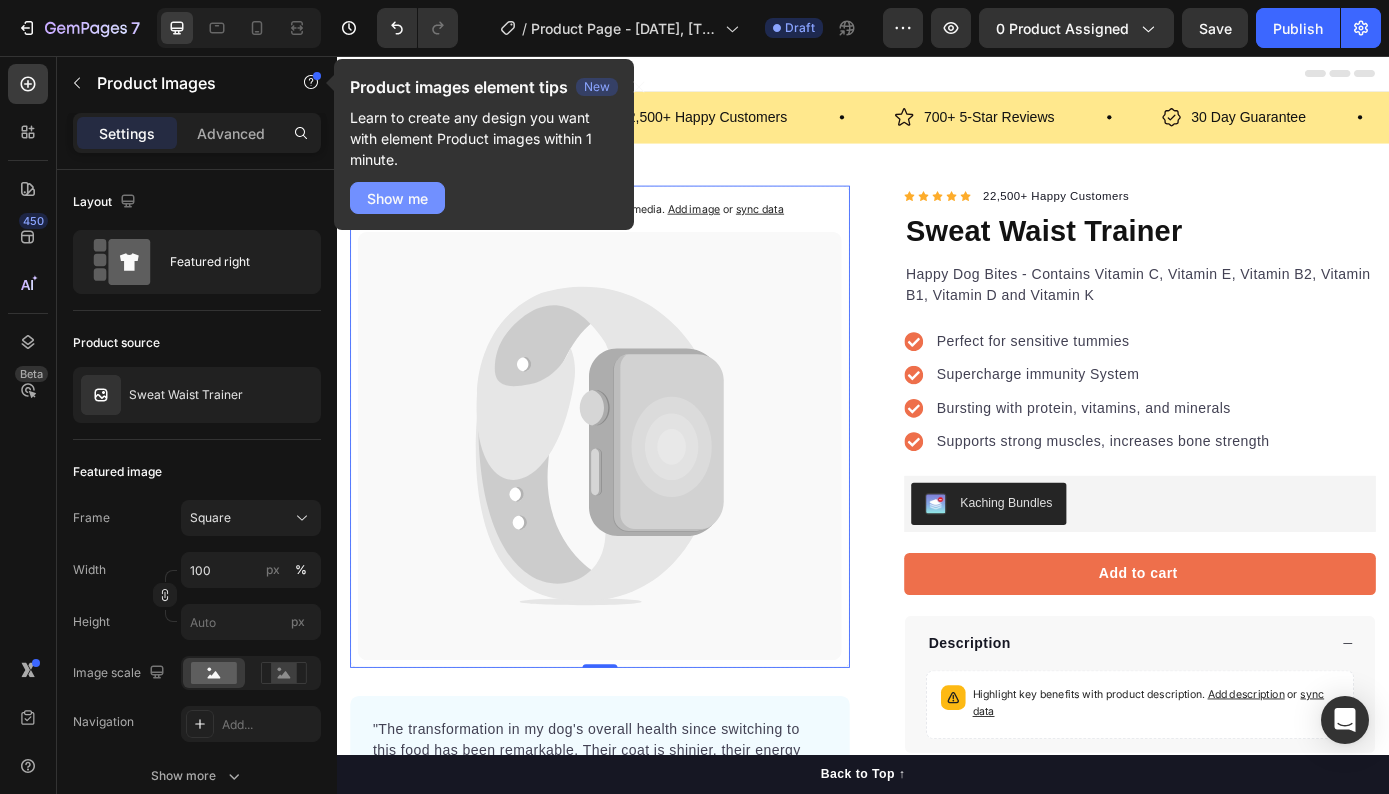 click on "Show me" at bounding box center [397, 198] 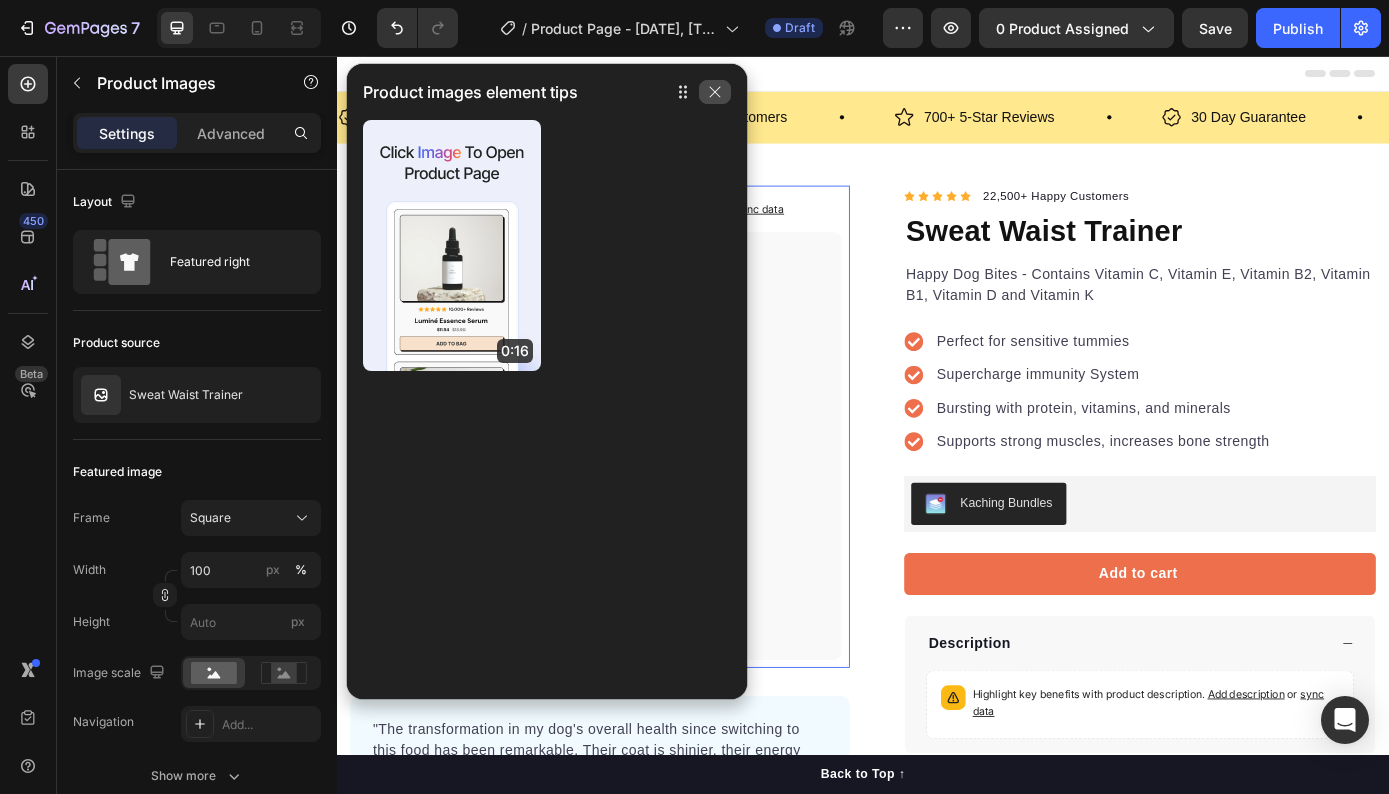 click 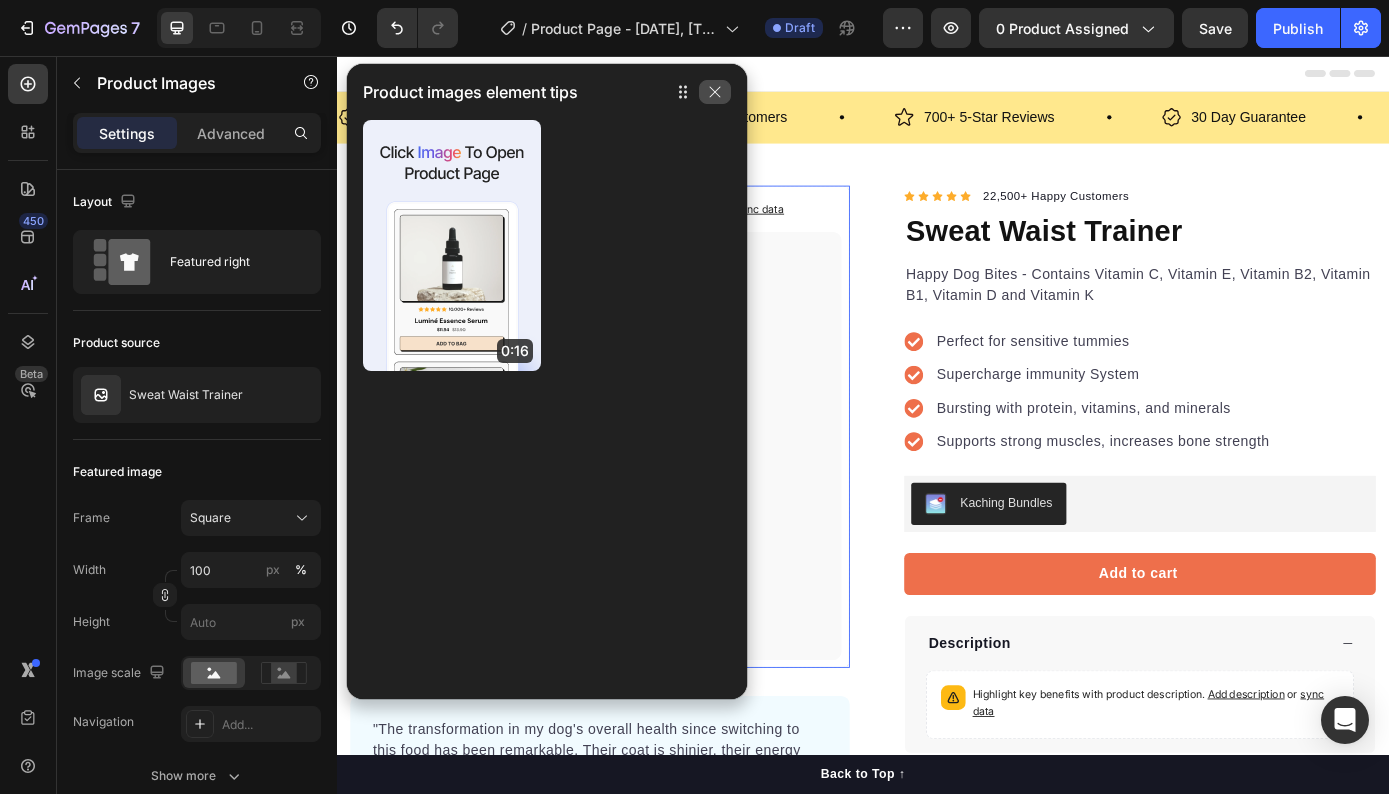 click at bounding box center [715, 92] 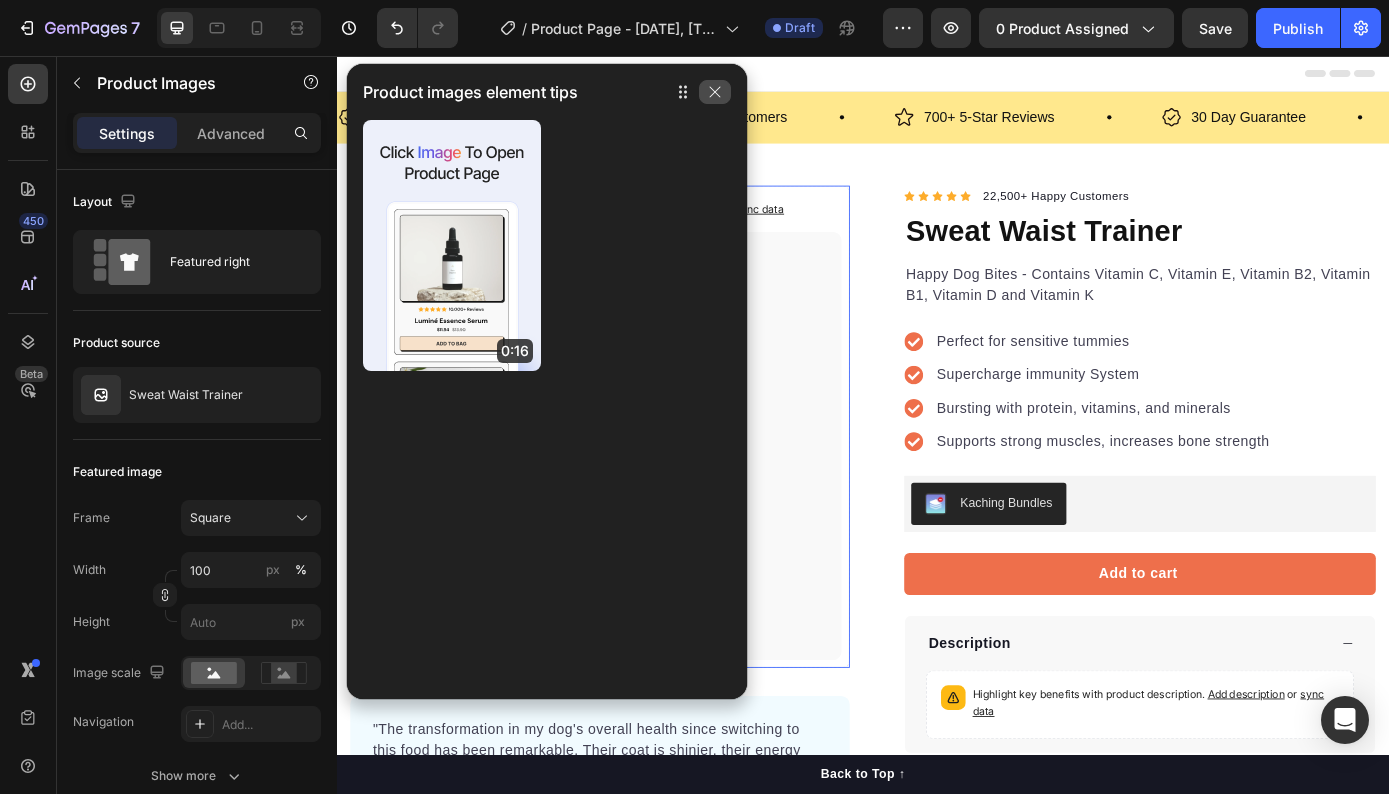 click 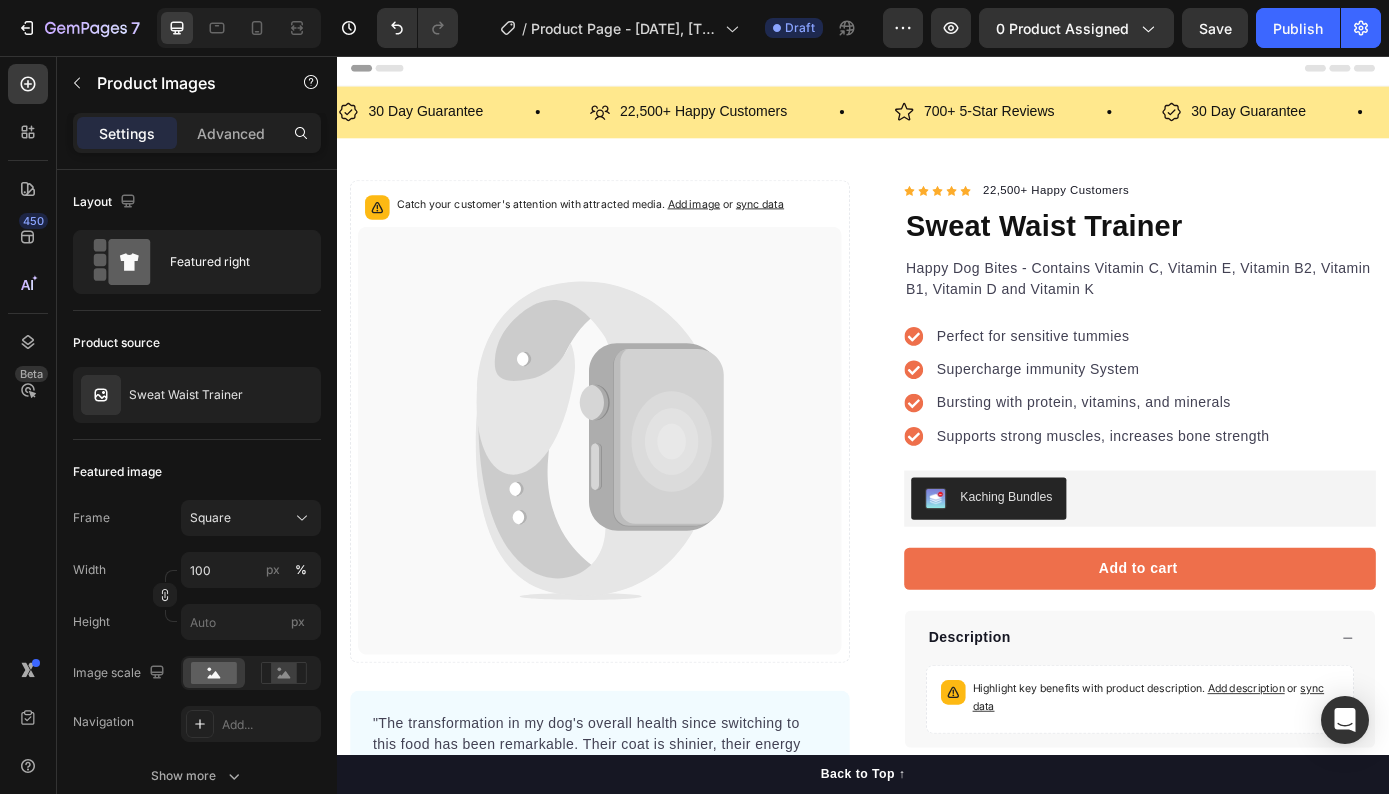 scroll, scrollTop: 0, scrollLeft: 0, axis: both 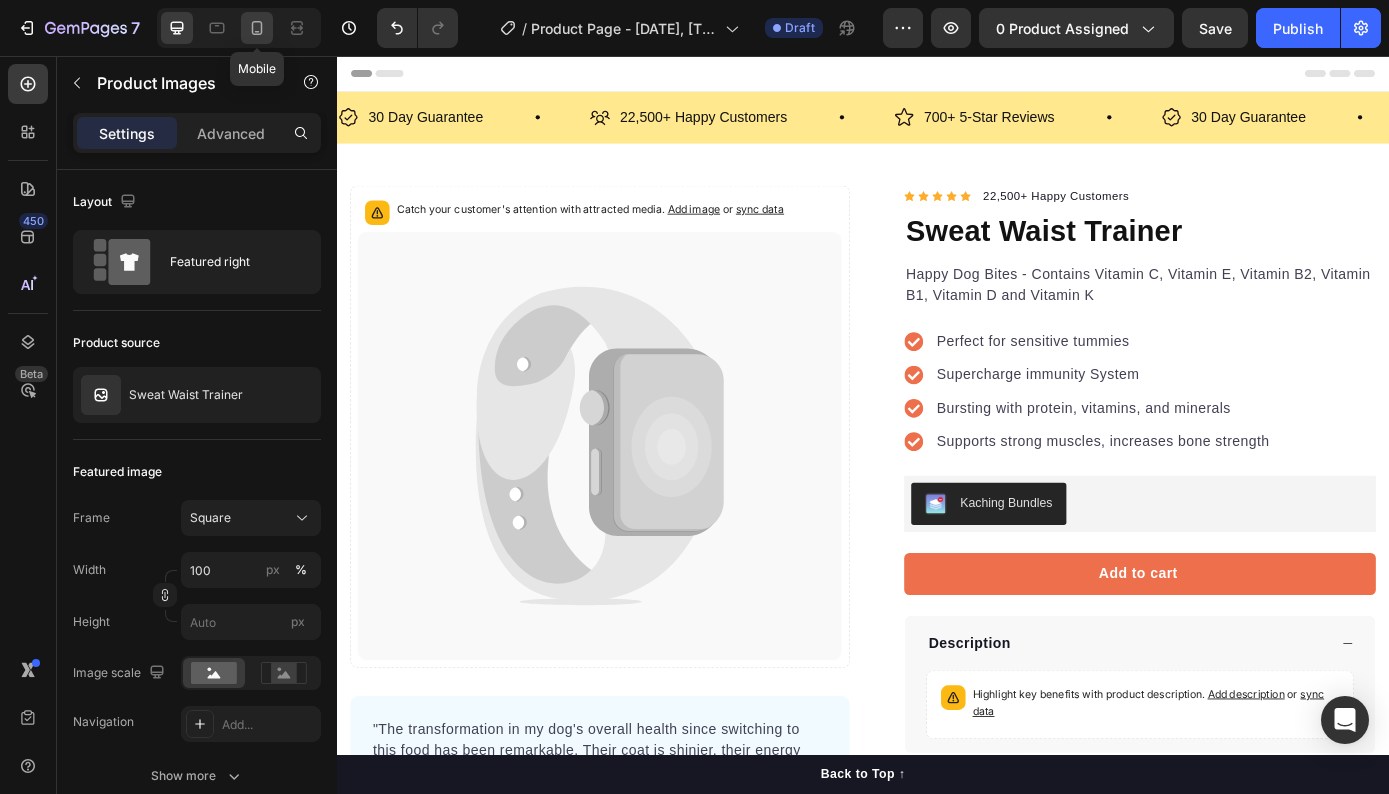 drag, startPoint x: 261, startPoint y: 28, endPoint x: 238, endPoint y: 60, distance: 39.40812 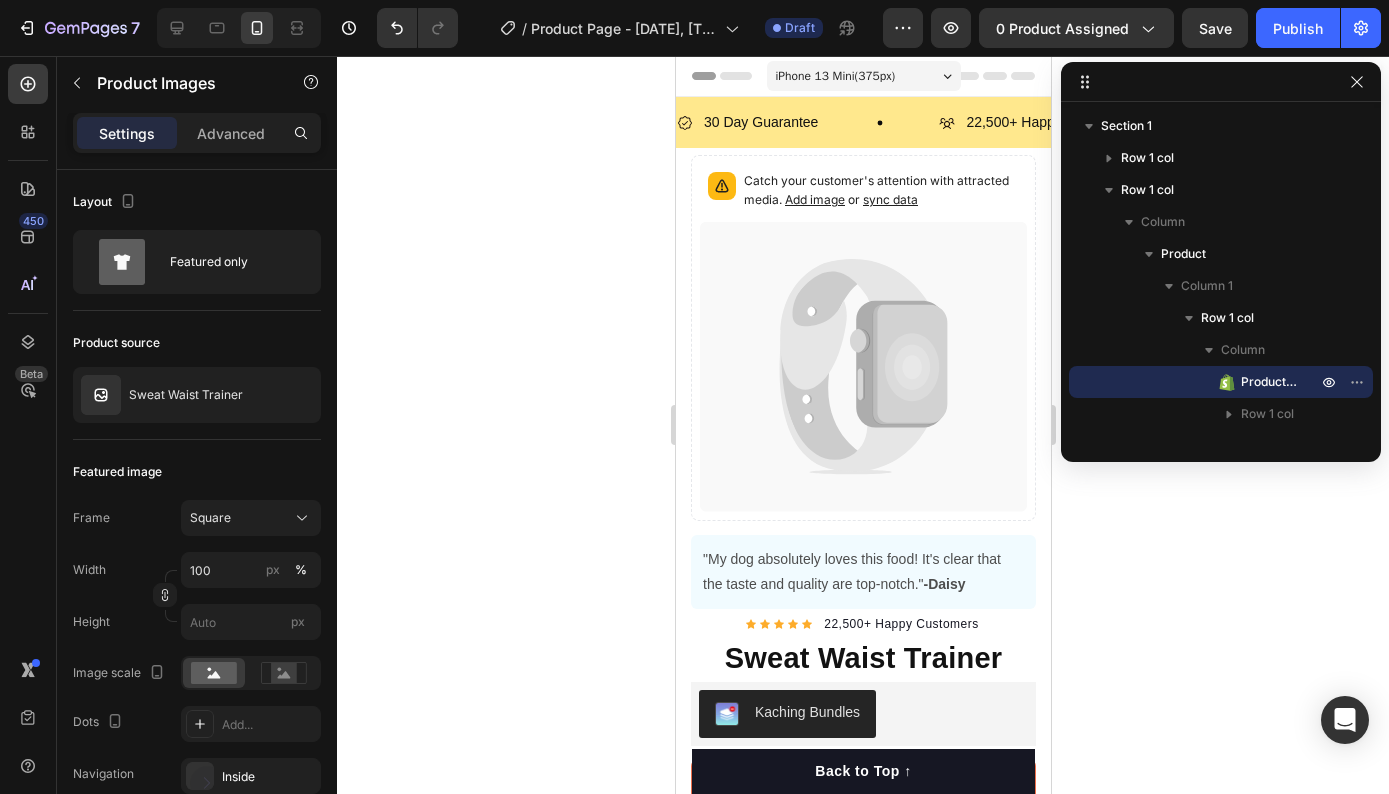 scroll, scrollTop: 29, scrollLeft: 0, axis: vertical 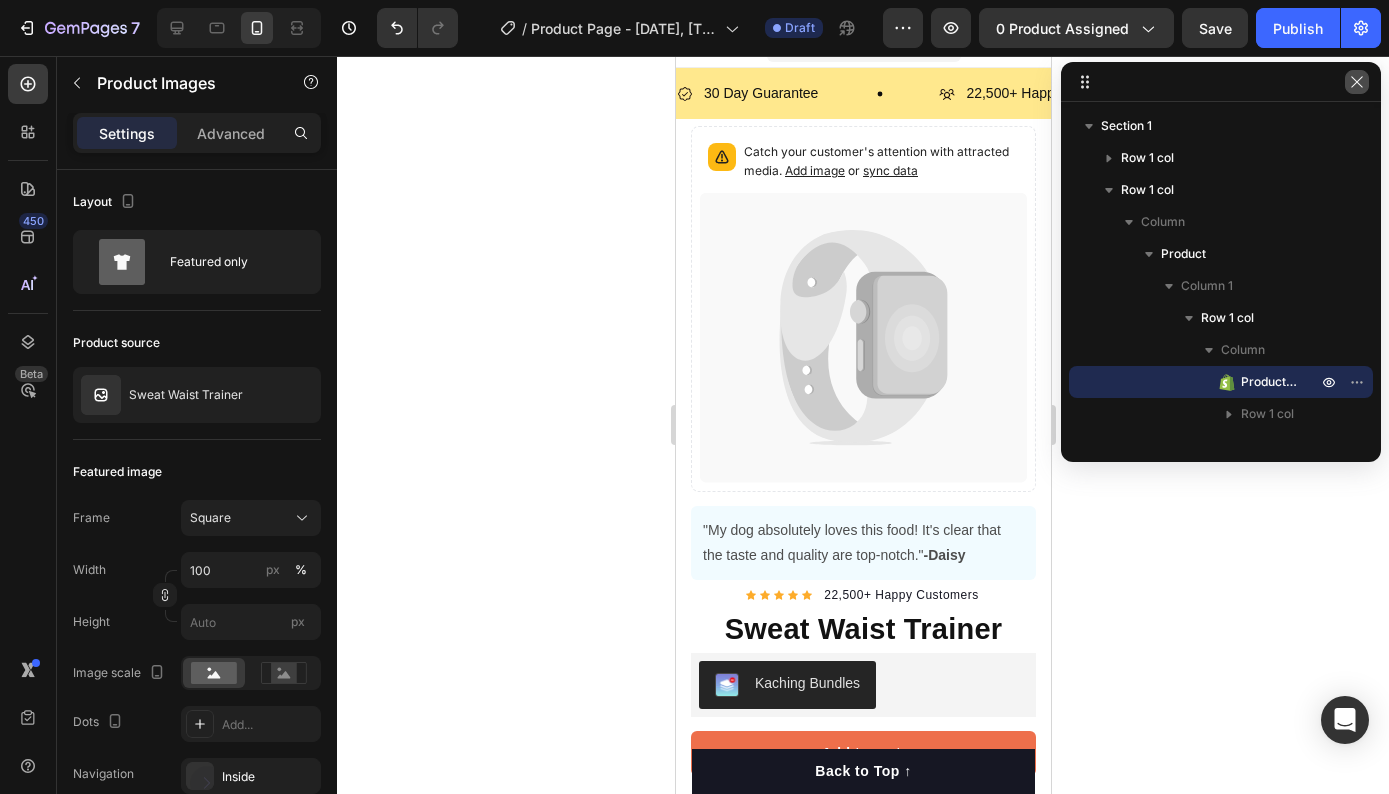 click 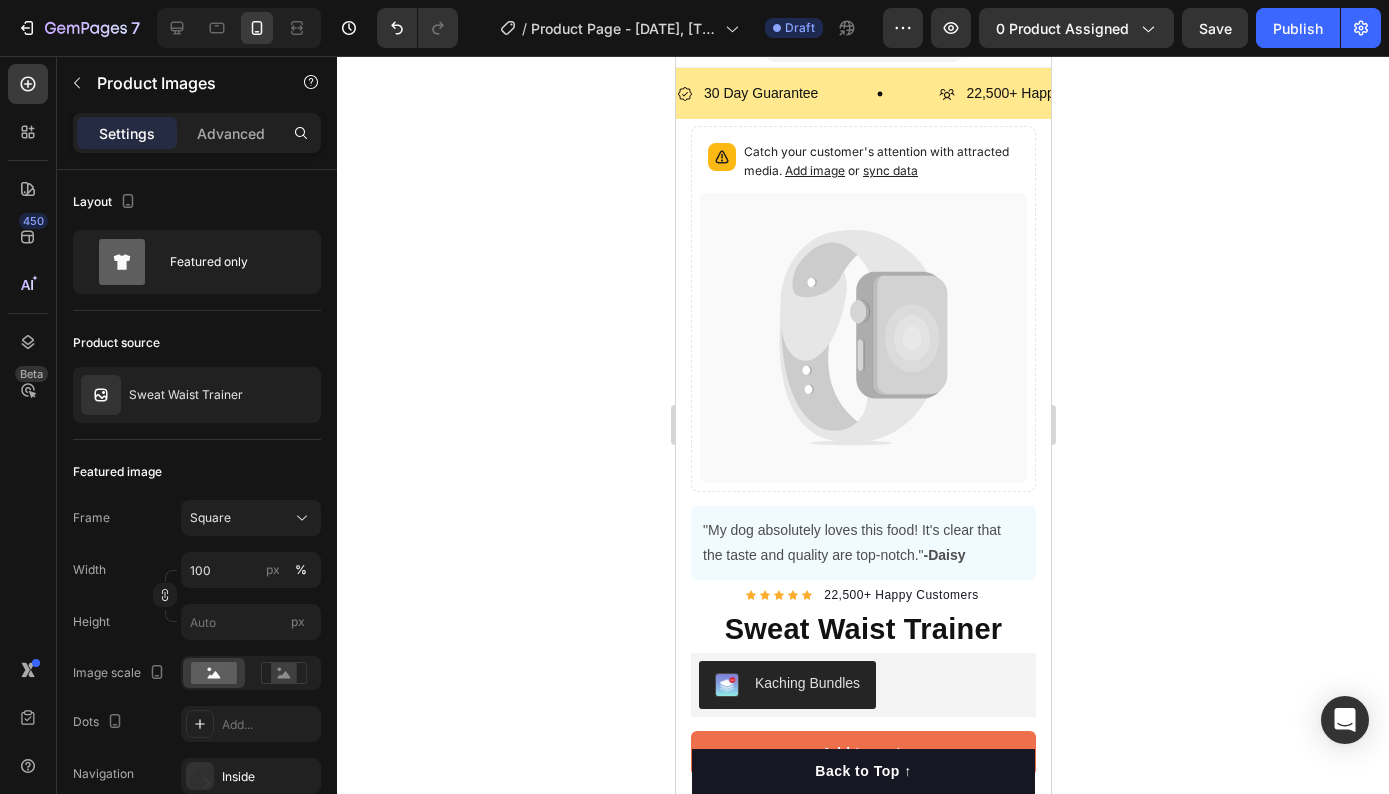 click 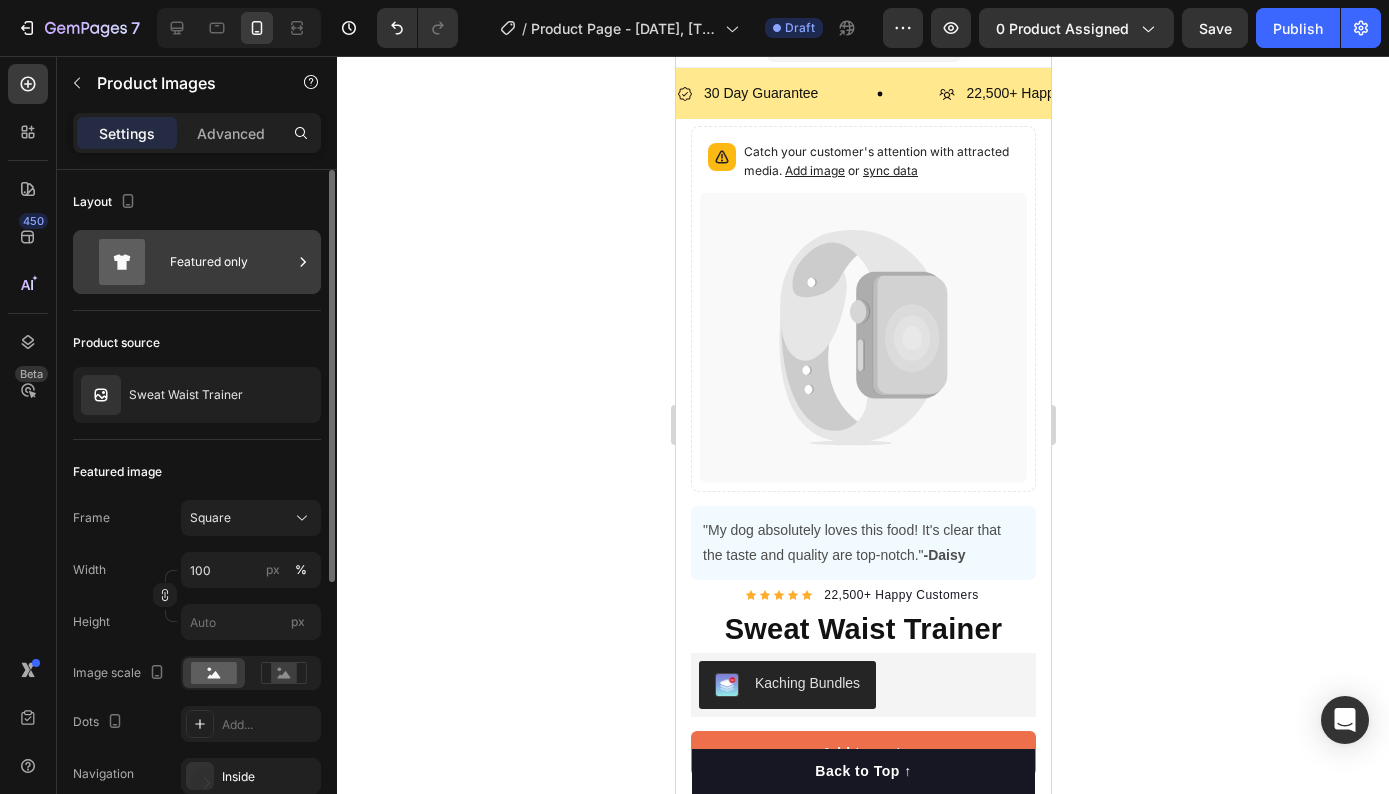 click on "Featured only" at bounding box center [231, 262] 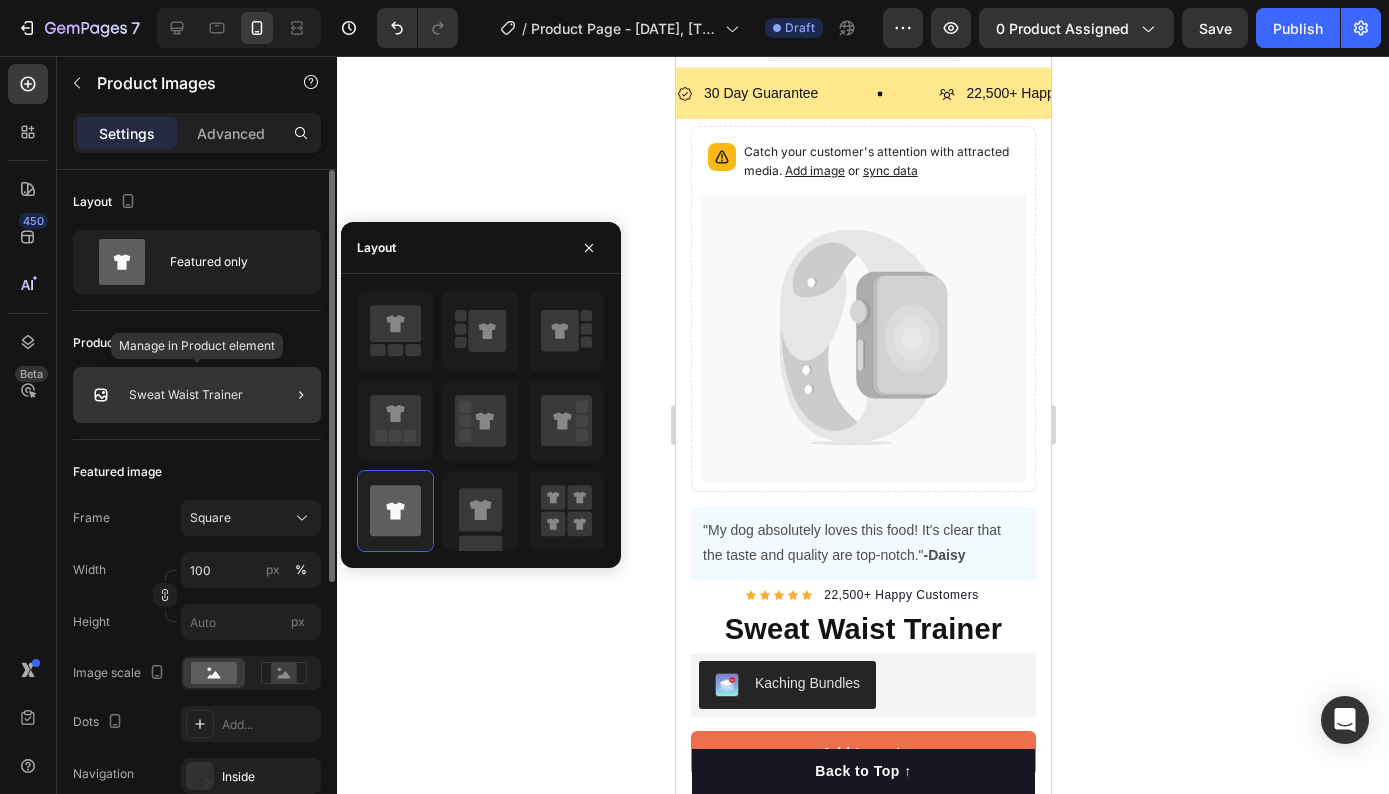 click on "Sweat Waist Trainer" 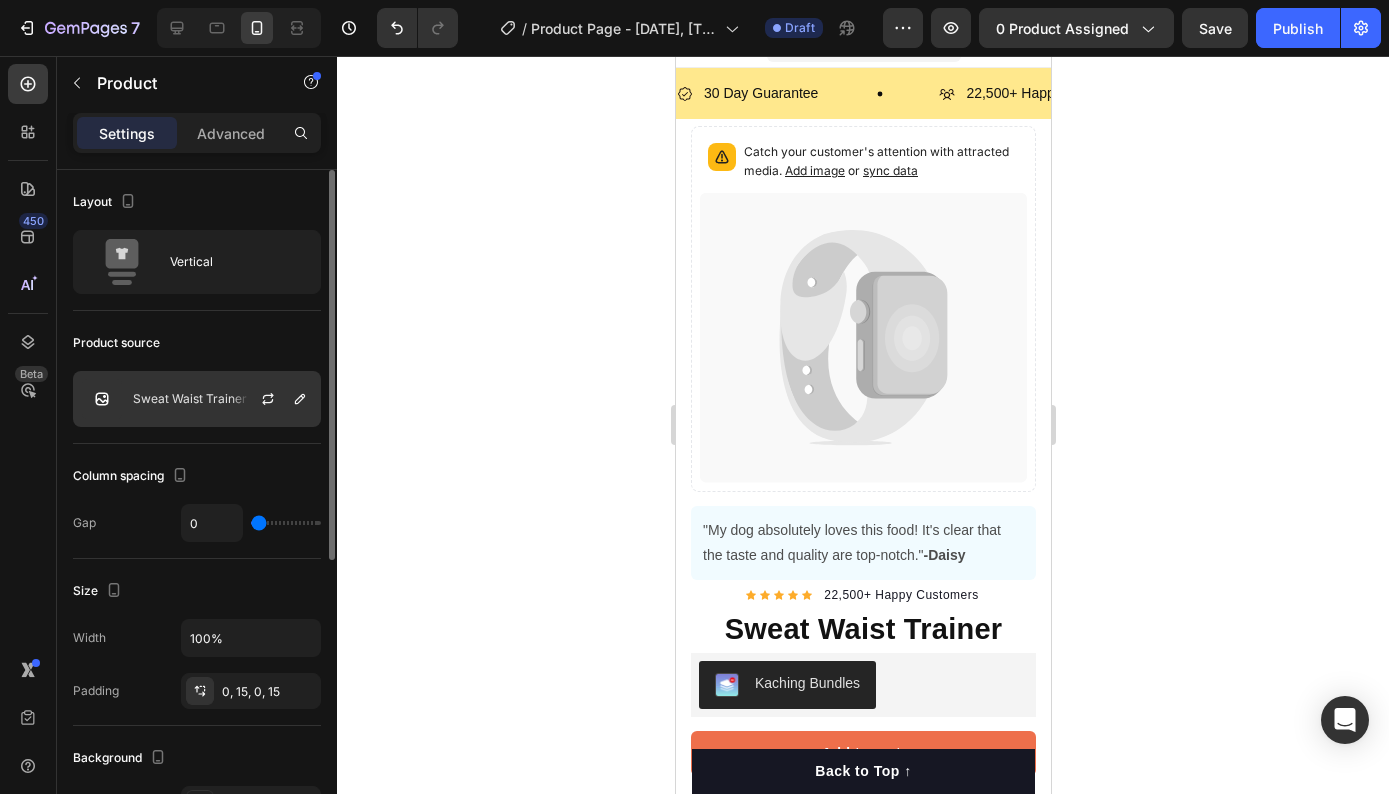click on "Sweat Waist Trainer" at bounding box center [190, 399] 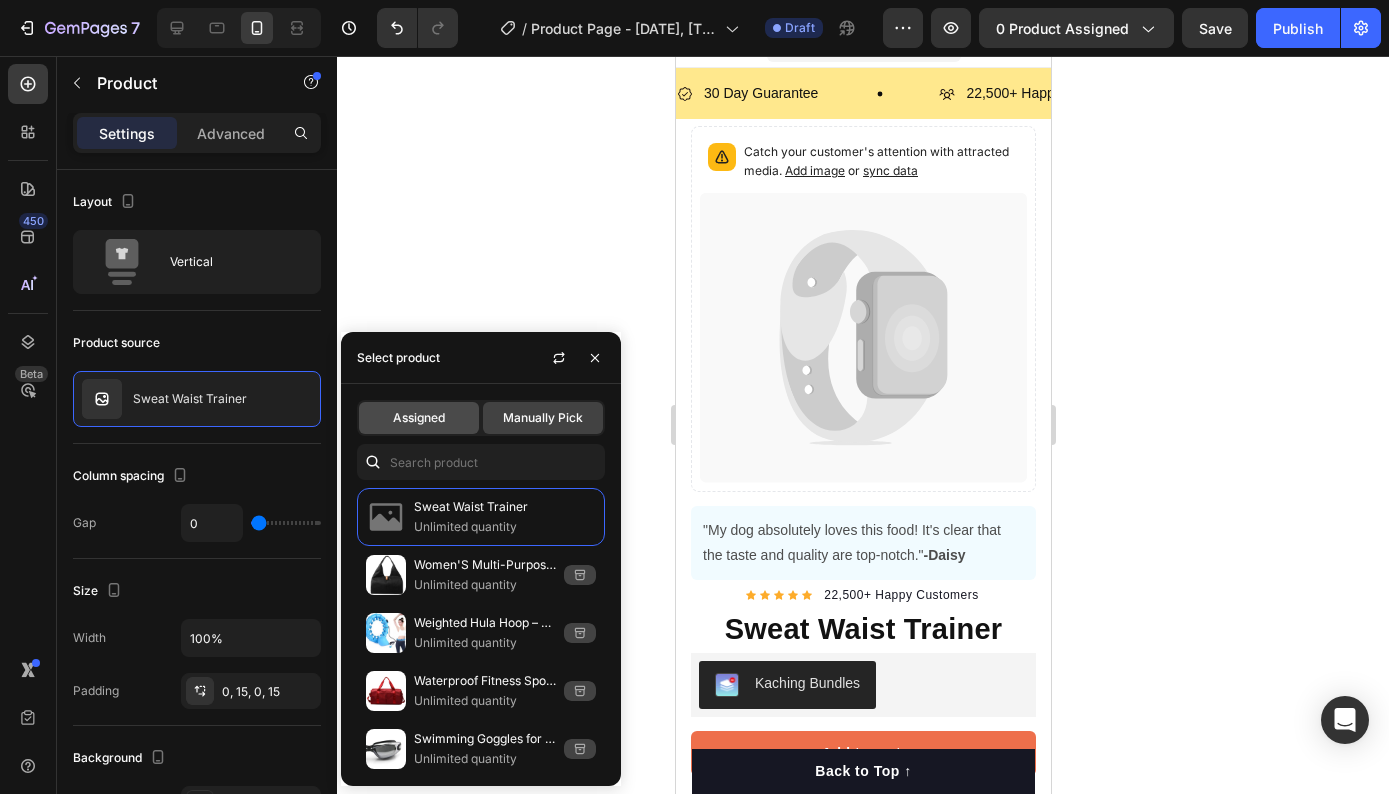 click on "Assigned" 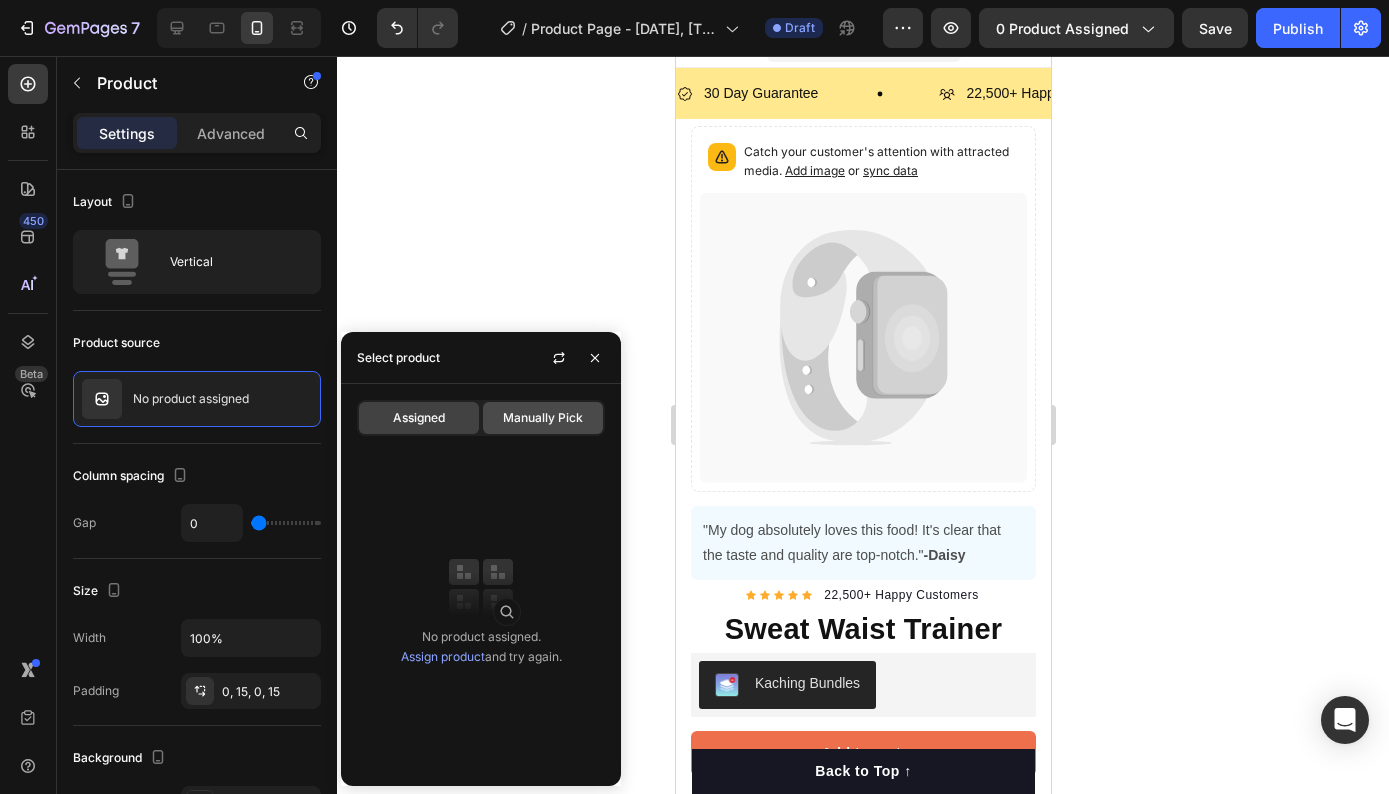 click on "Manually Pick" 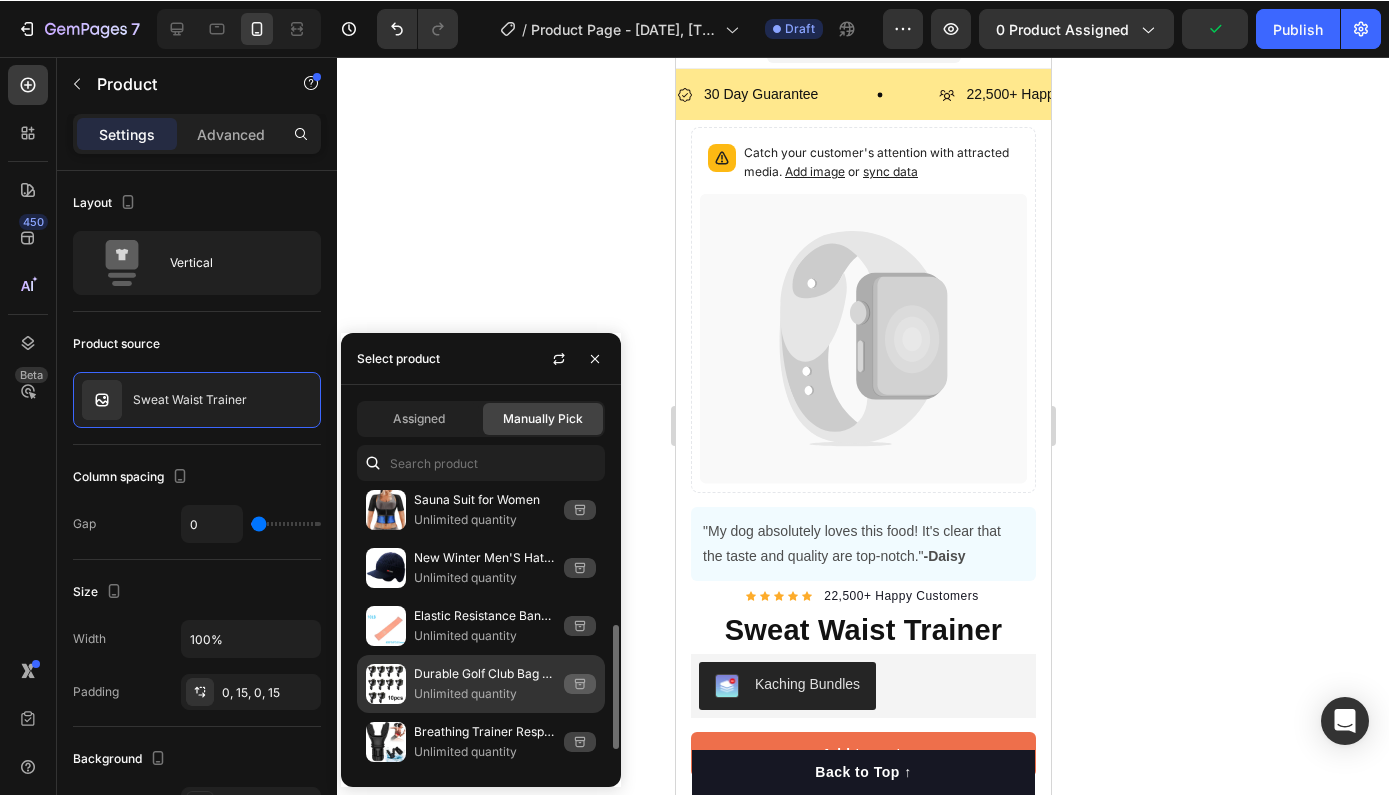 scroll, scrollTop: 0, scrollLeft: 0, axis: both 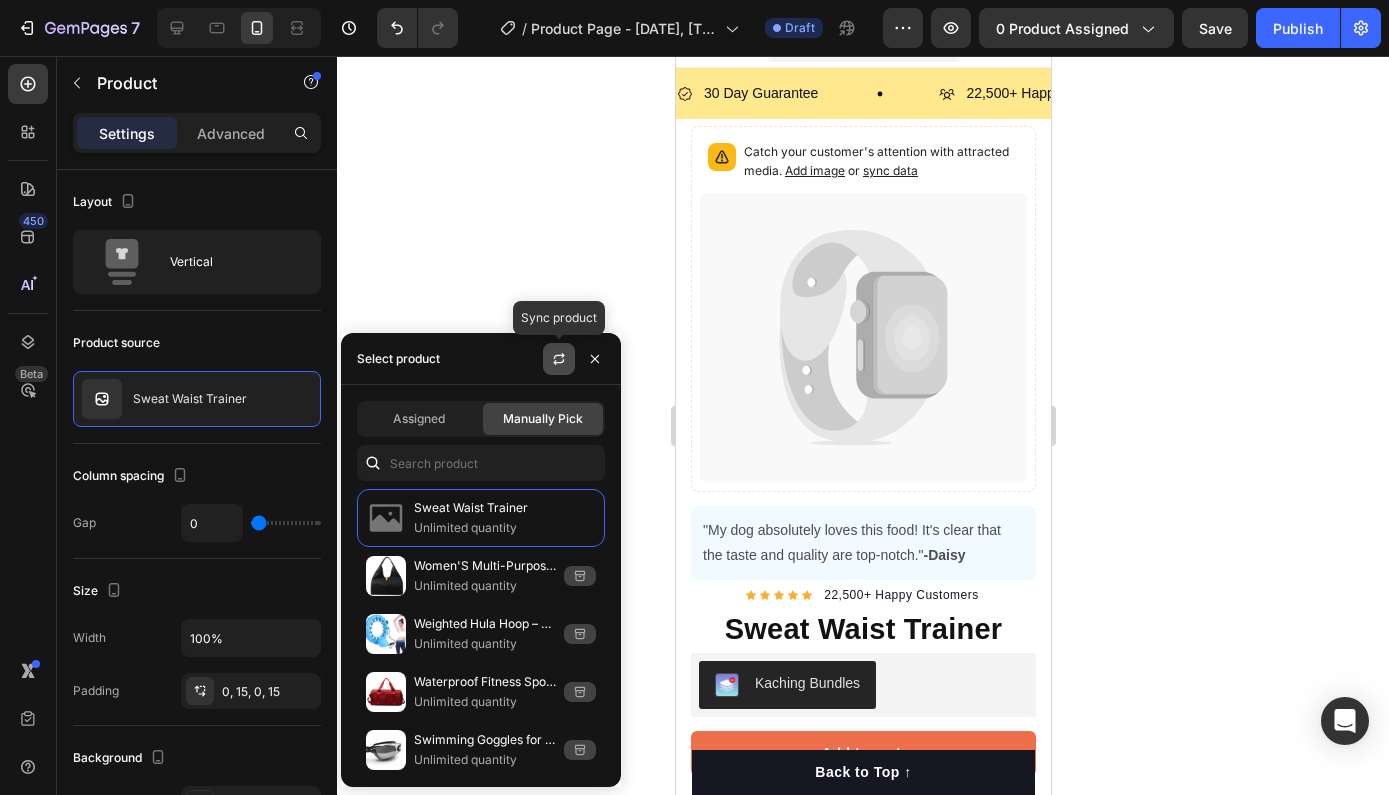 click 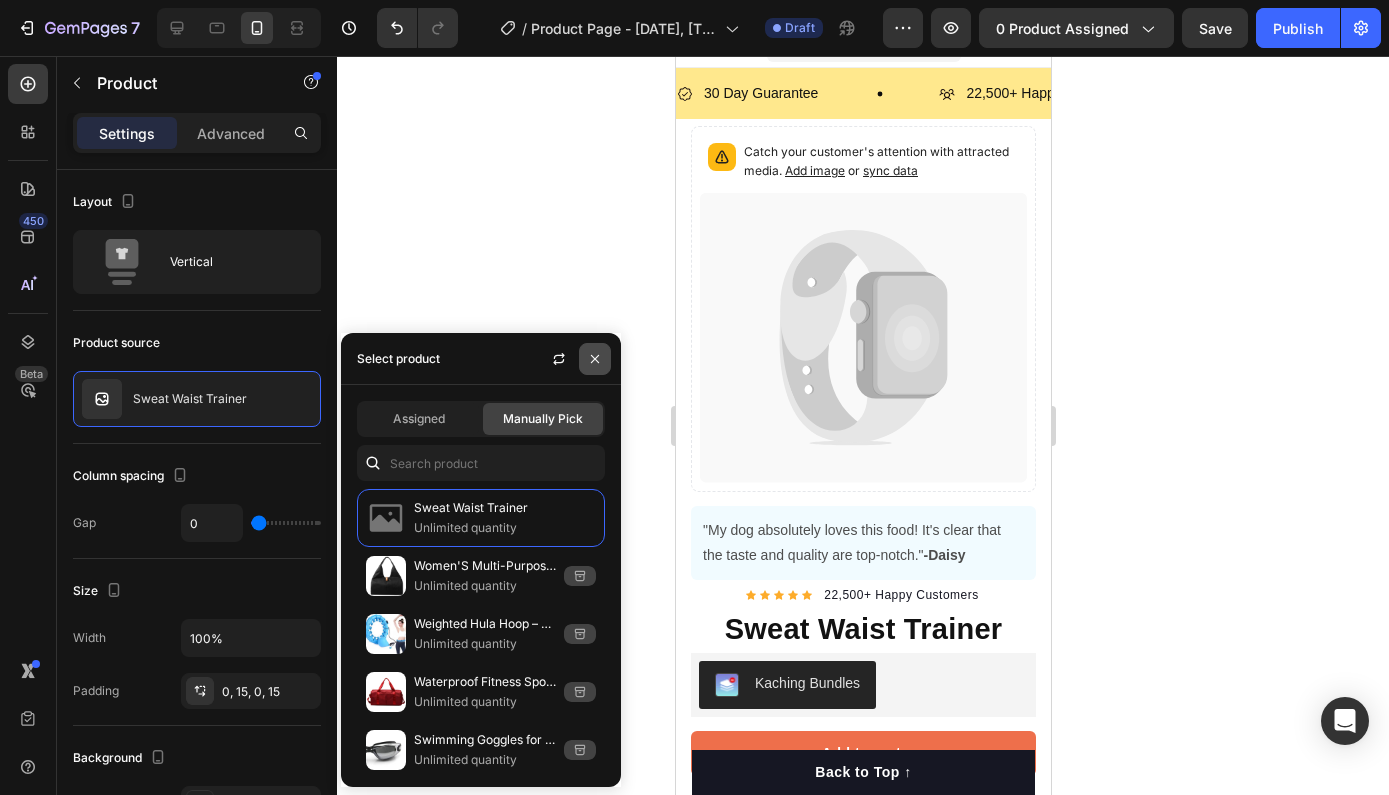 click 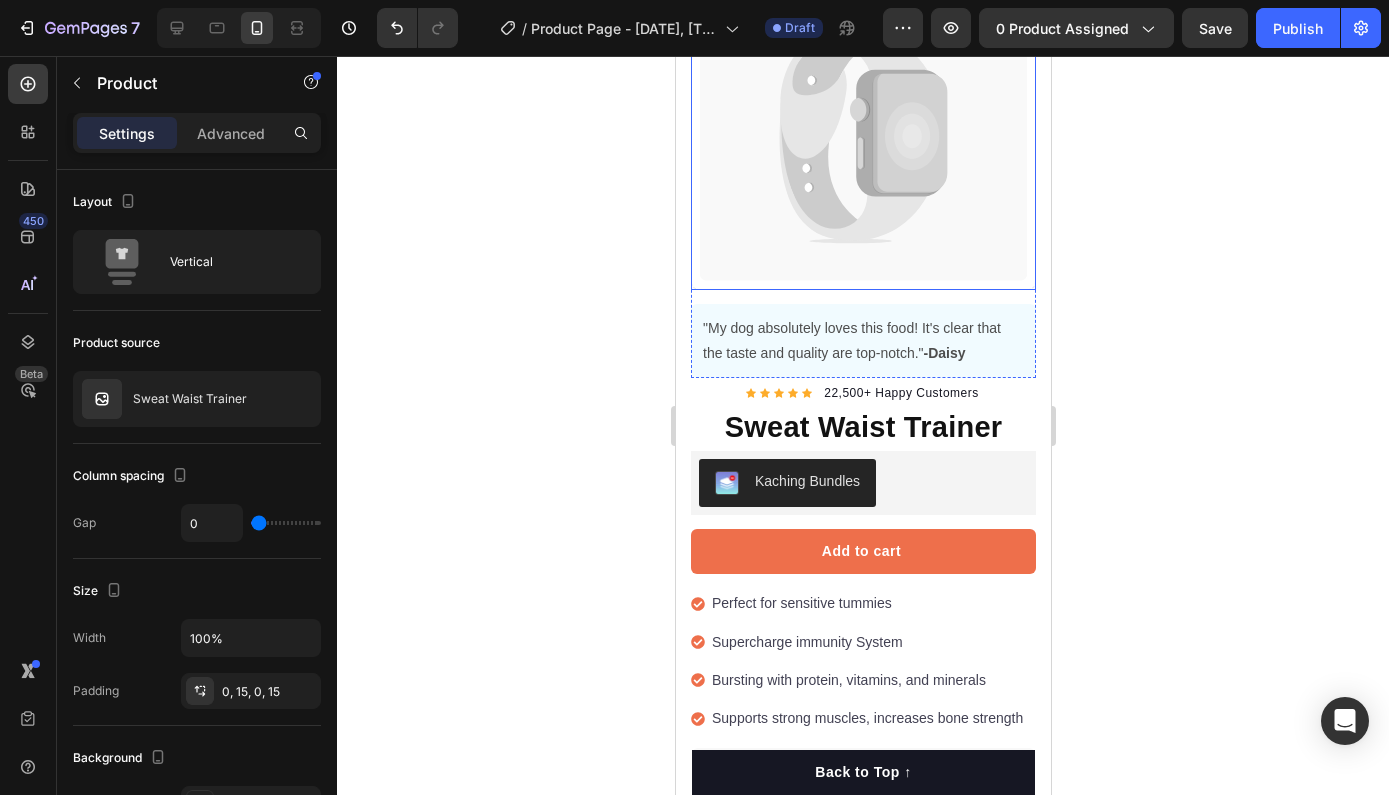 scroll, scrollTop: 239, scrollLeft: 0, axis: vertical 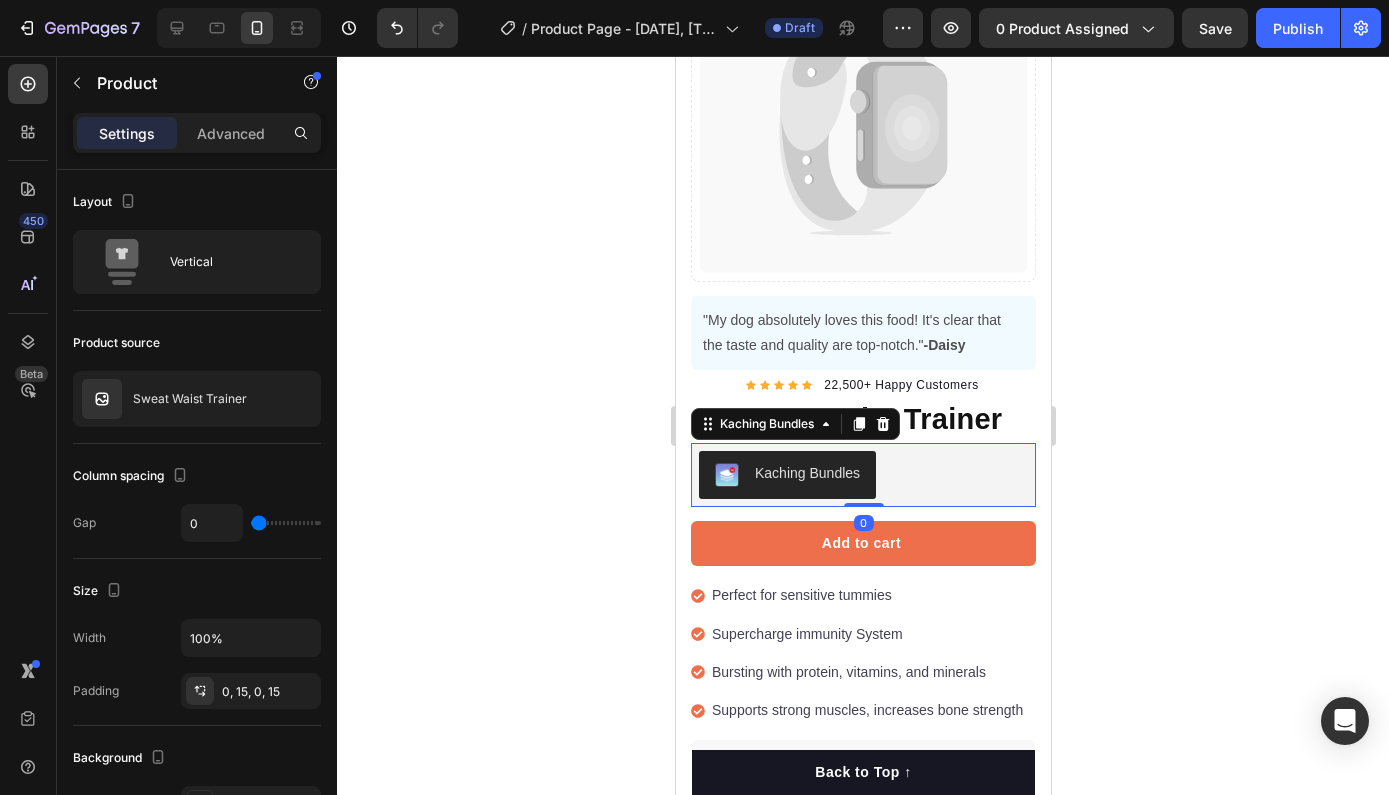 click on "Kaching Bundles" at bounding box center (806, 473) 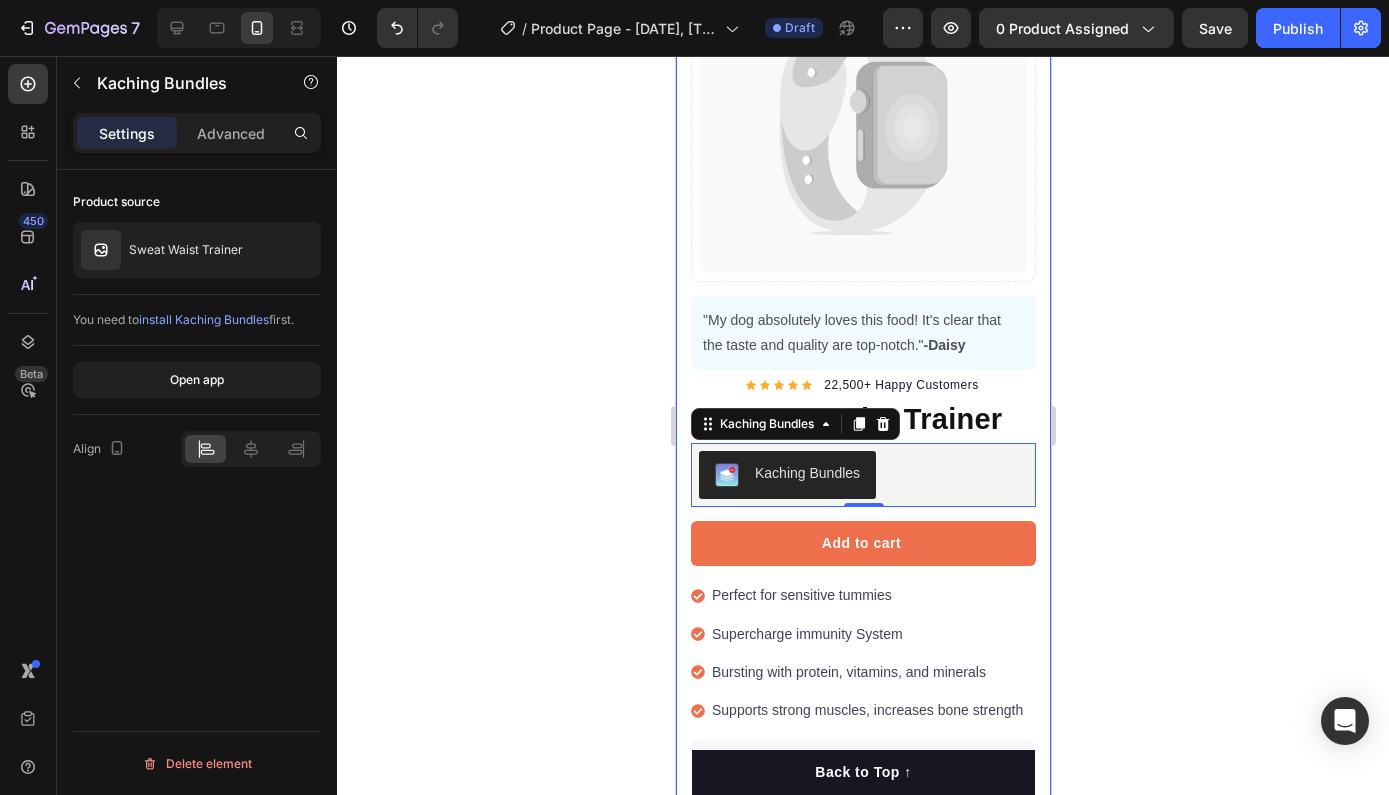 click 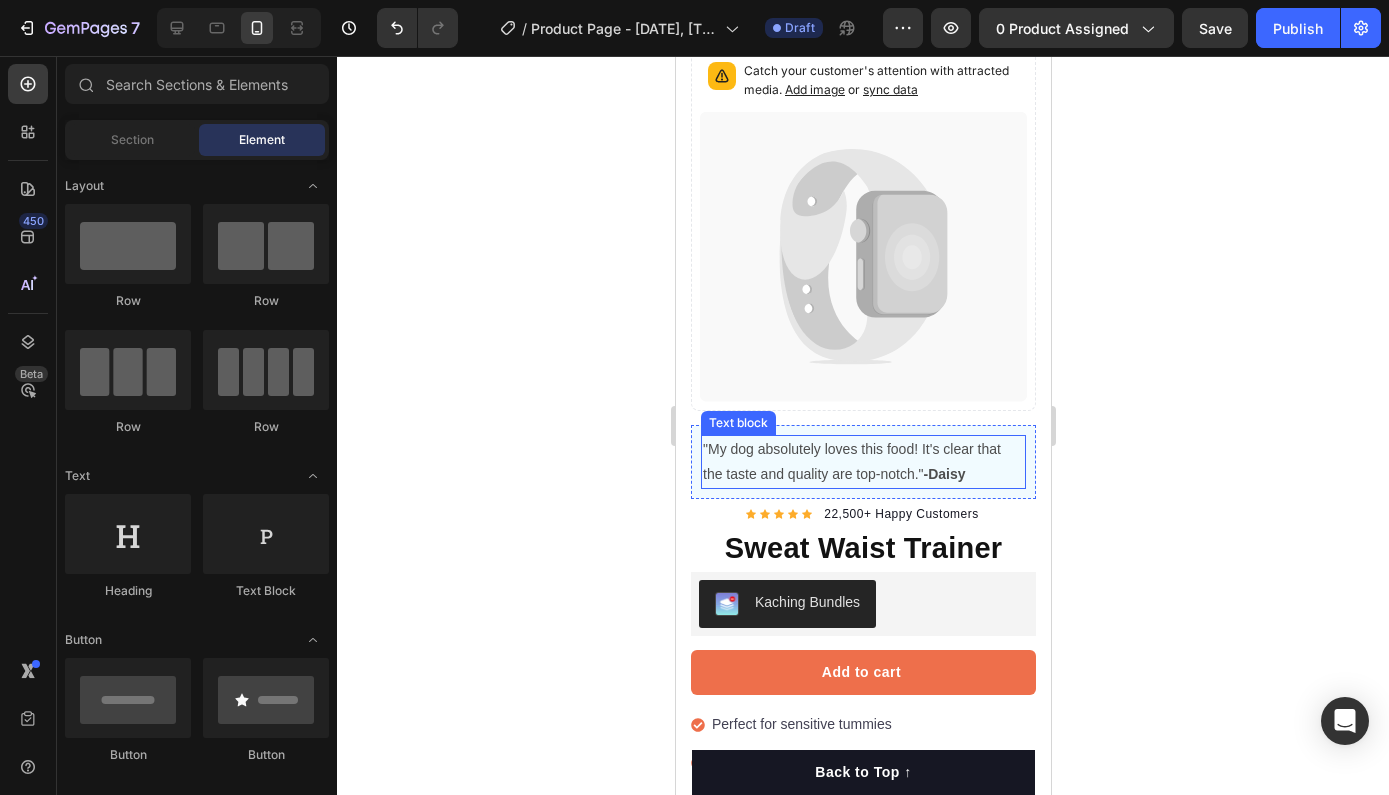 scroll, scrollTop: 0, scrollLeft: 0, axis: both 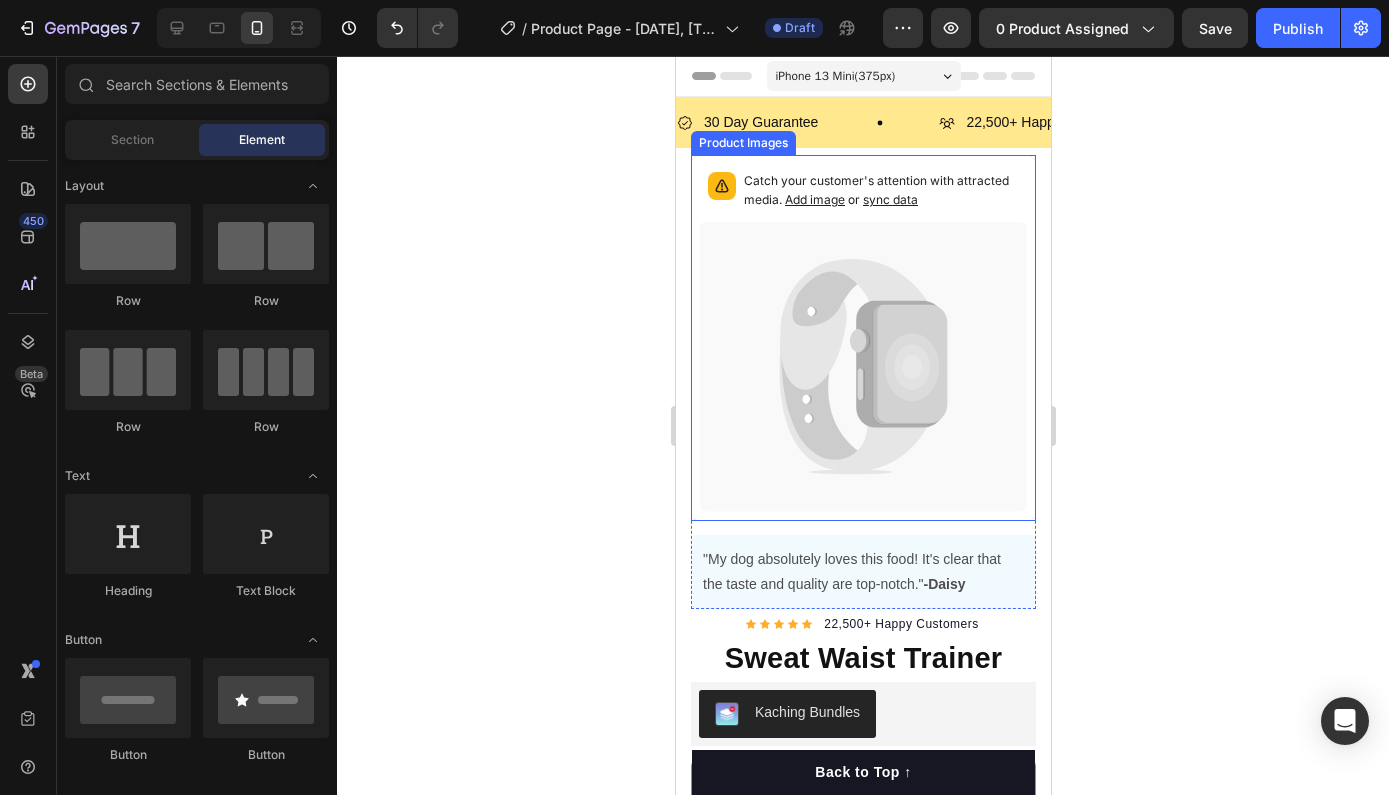 click 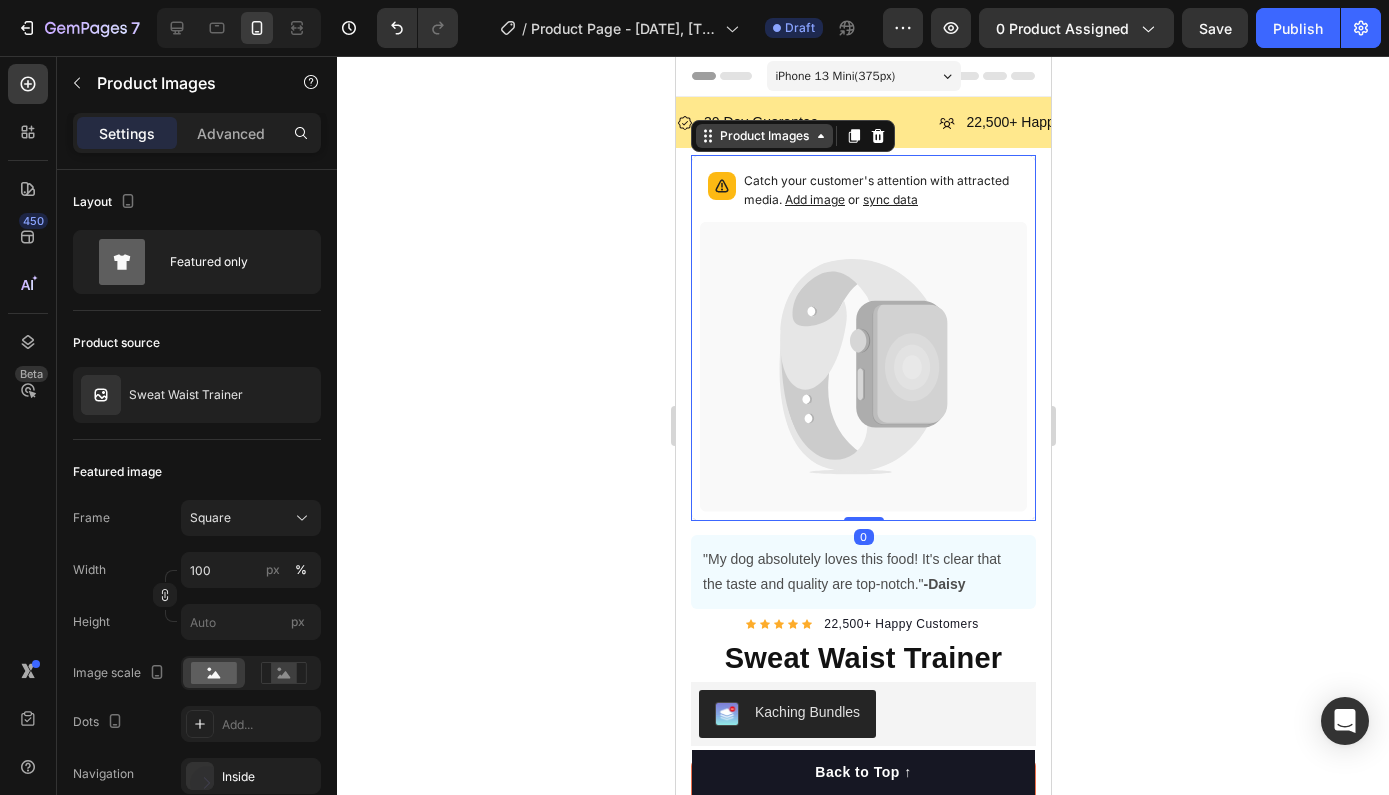 click on "Product Images" at bounding box center (763, 136) 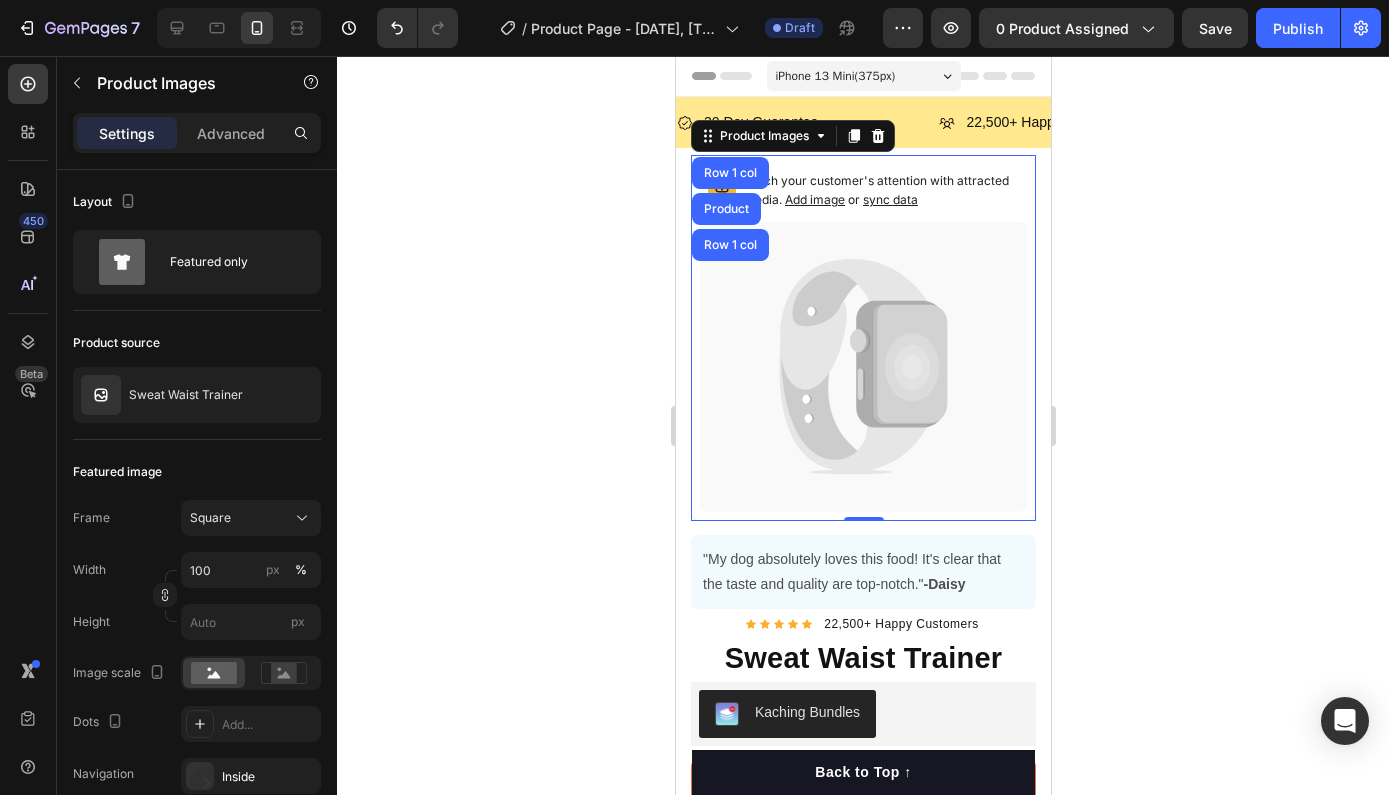 click 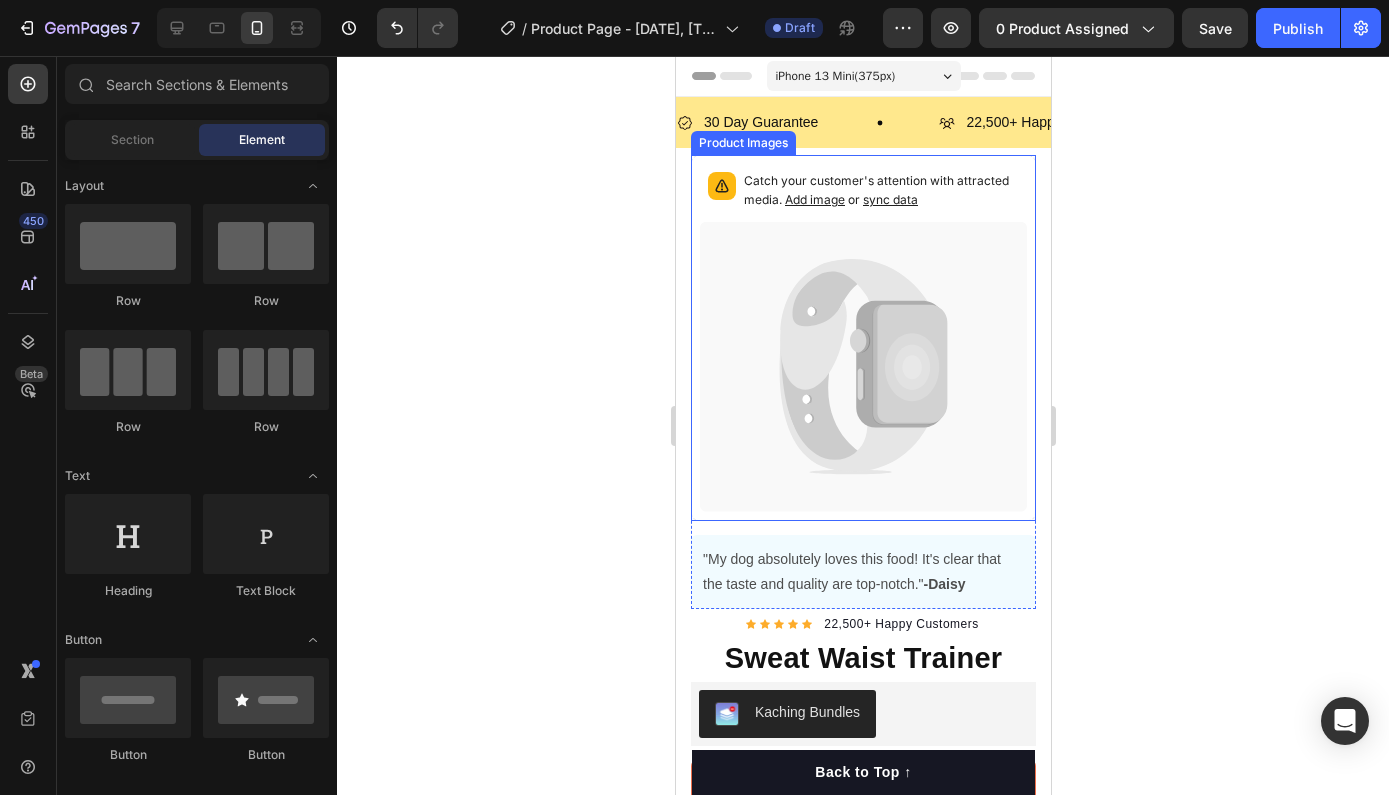 click 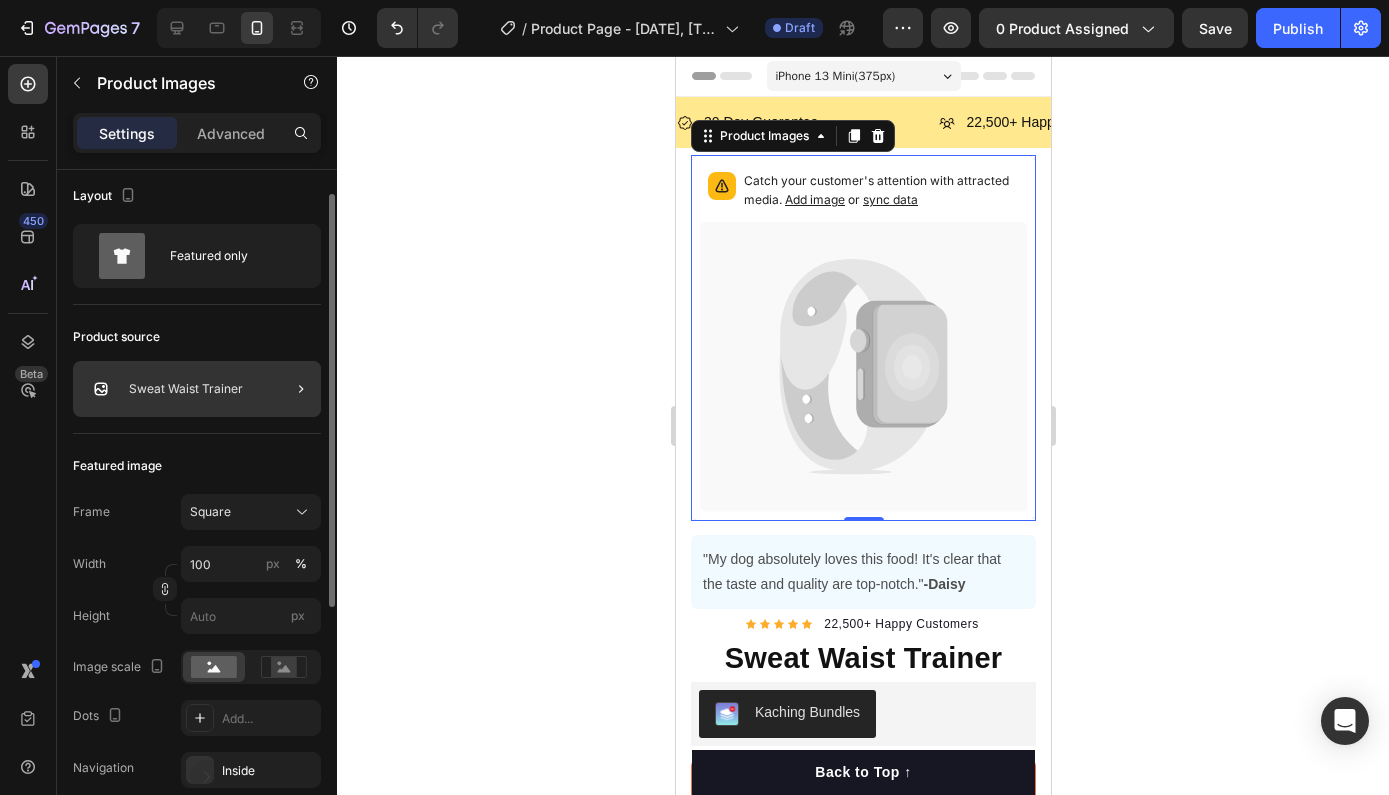 scroll, scrollTop: 0, scrollLeft: 0, axis: both 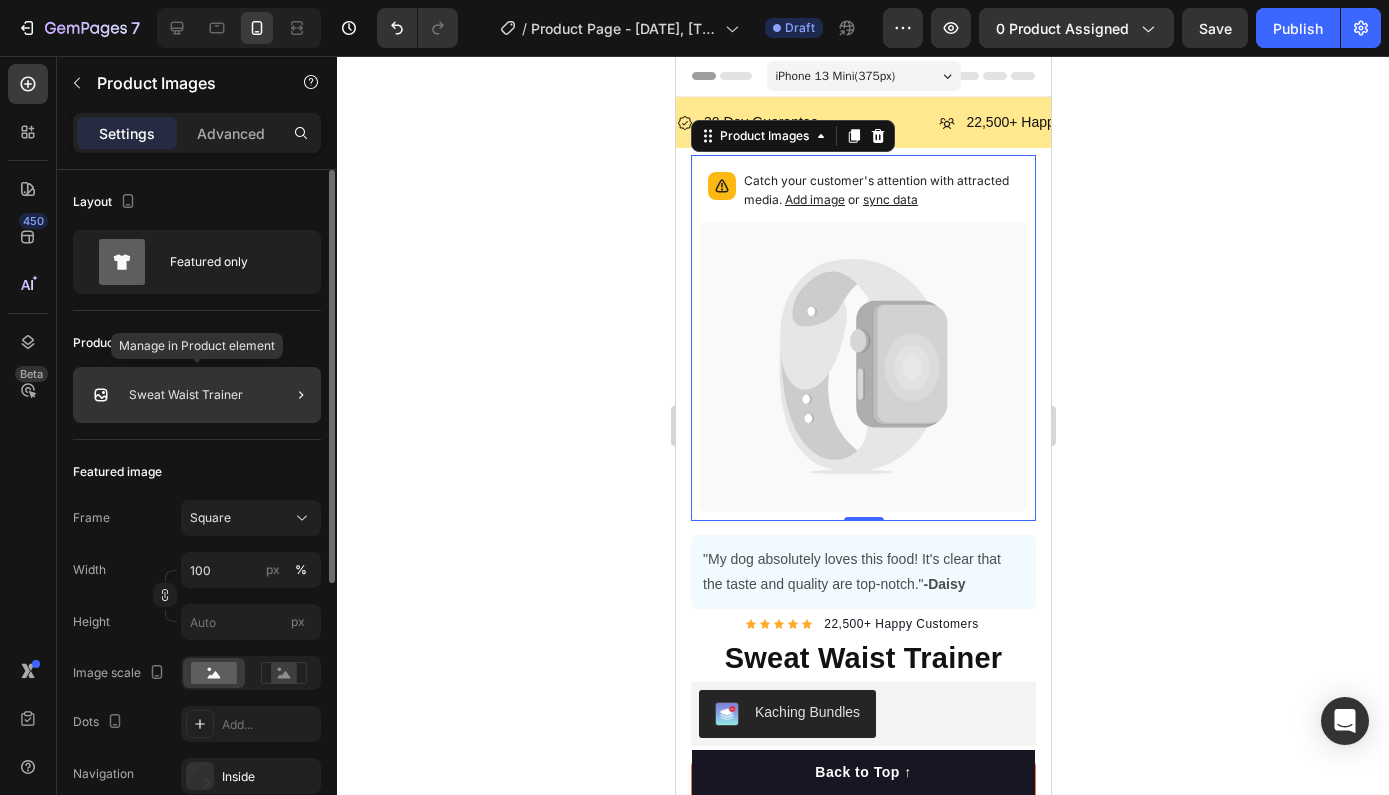 click on "Sweat Waist Trainer" 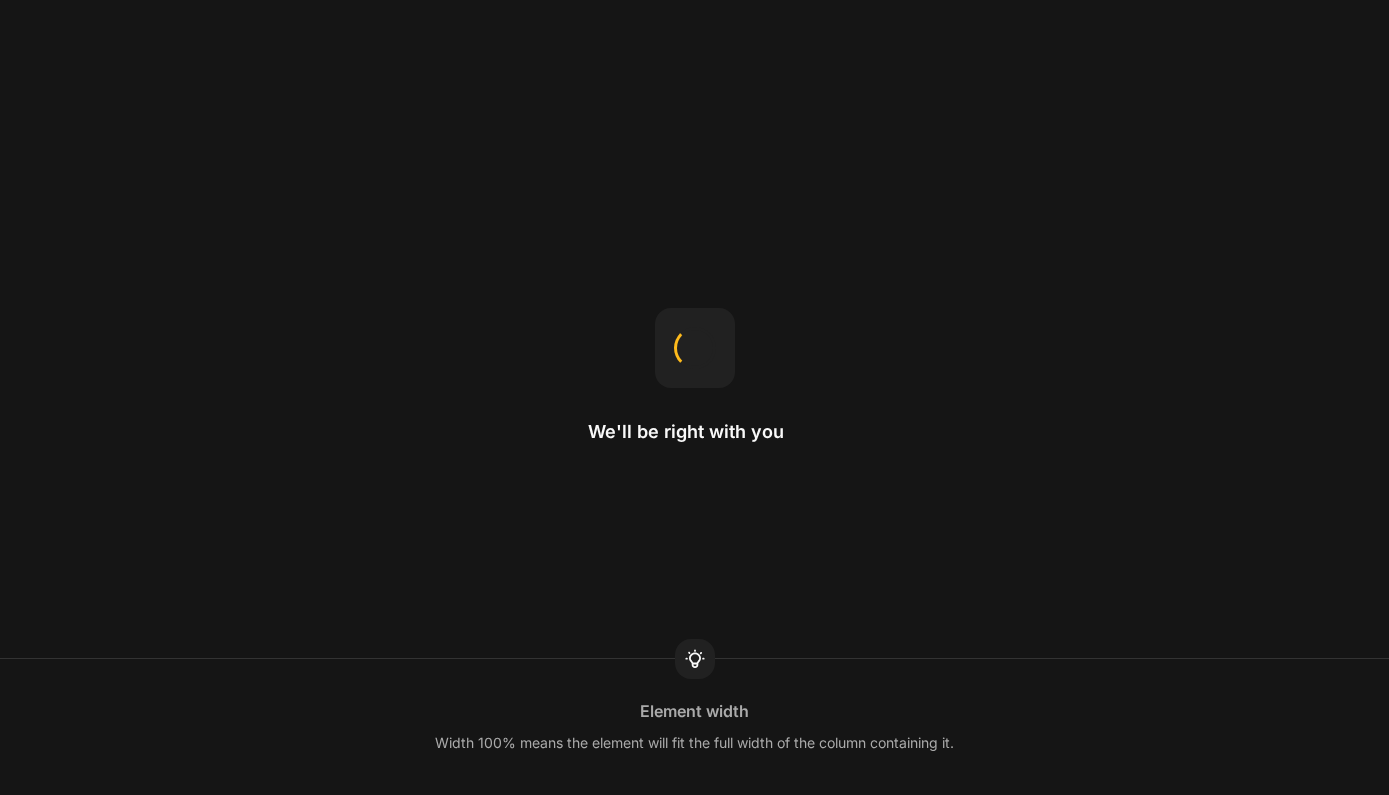 scroll, scrollTop: 0, scrollLeft: 0, axis: both 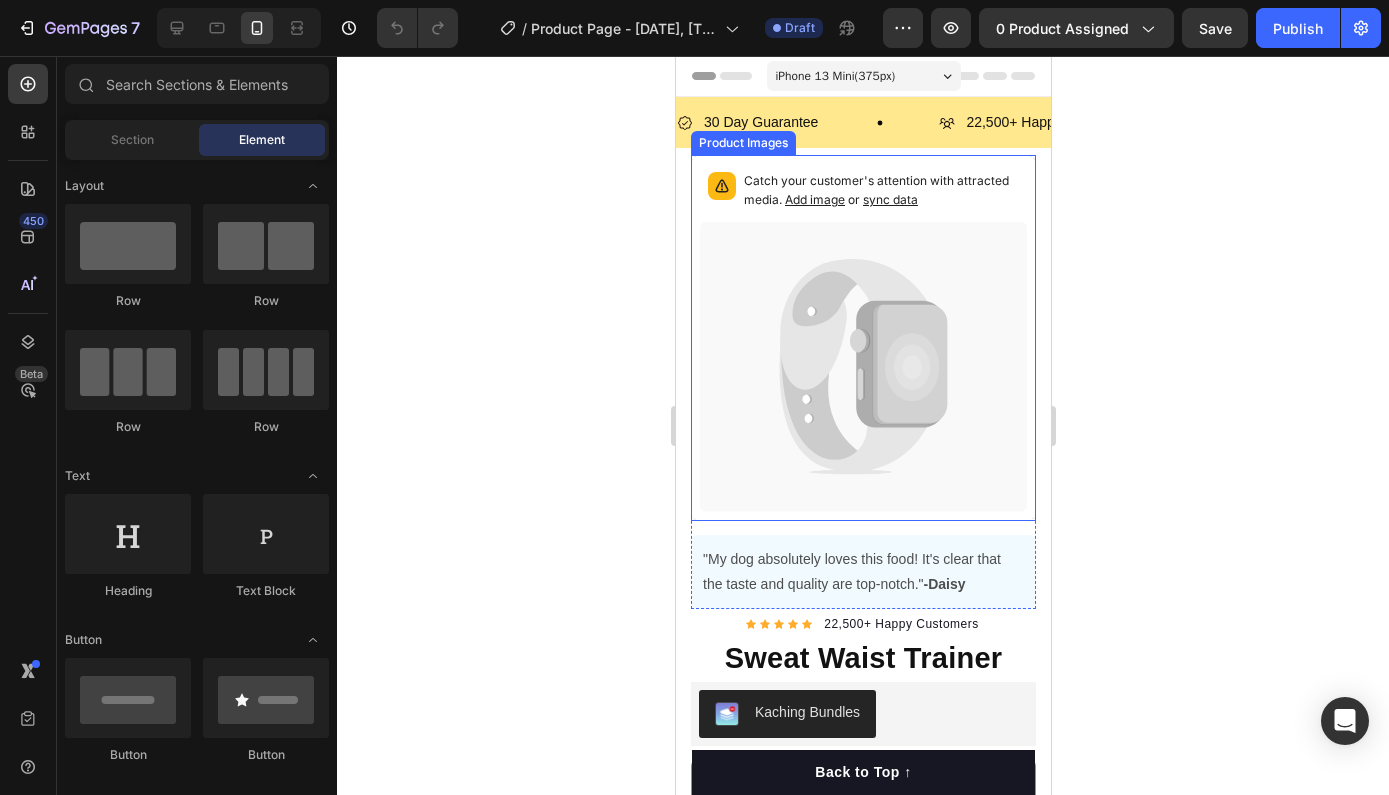 click 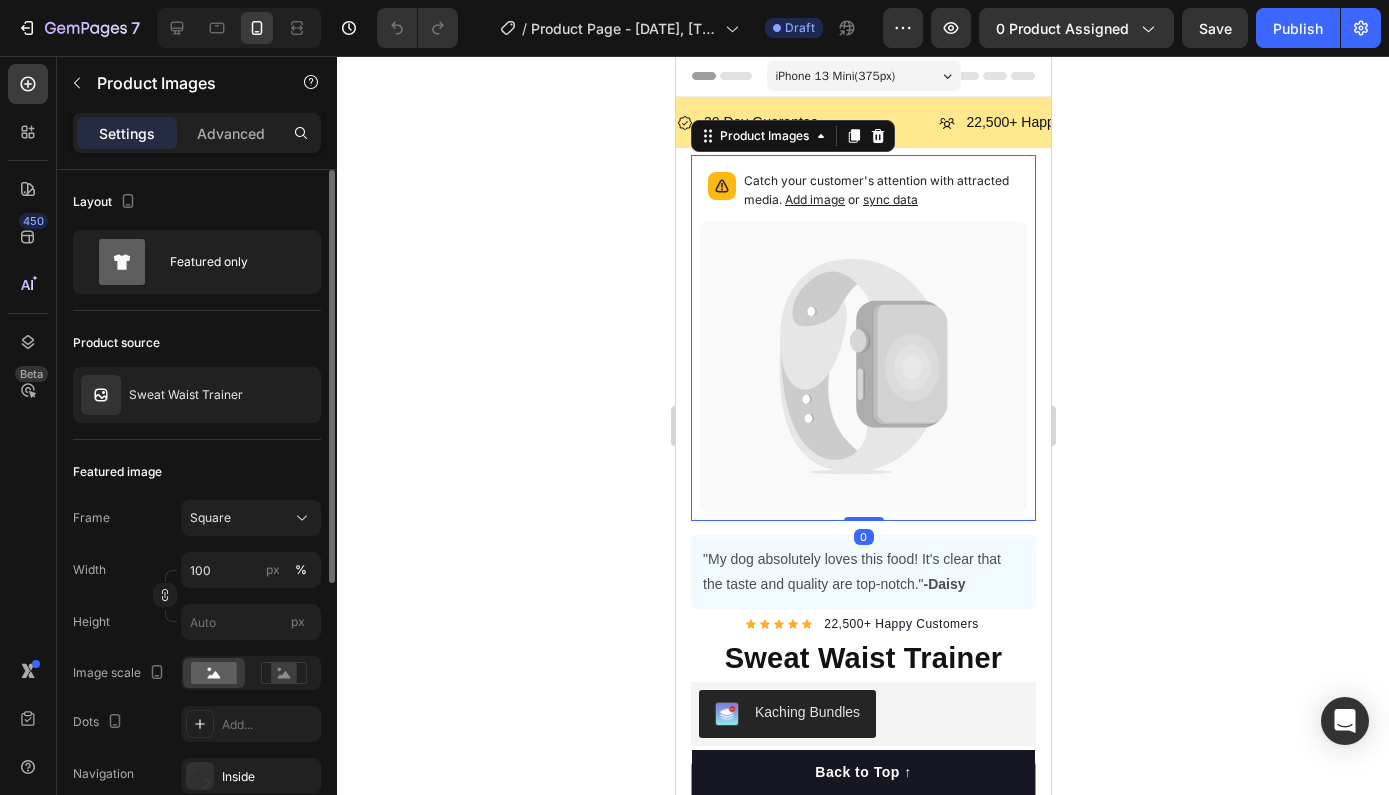click on "Product source Sweat Waist Trainer" 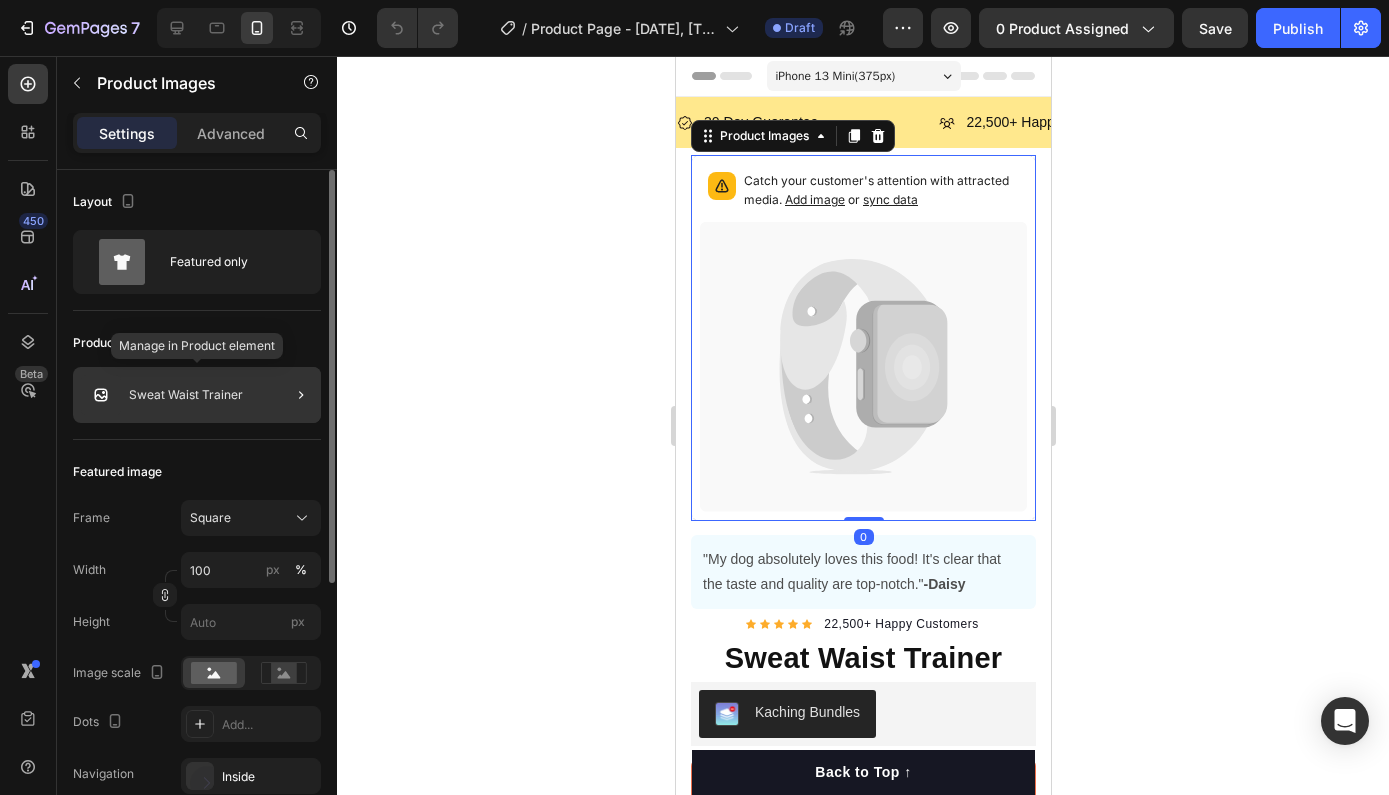 click on "Sweat Waist Trainer" 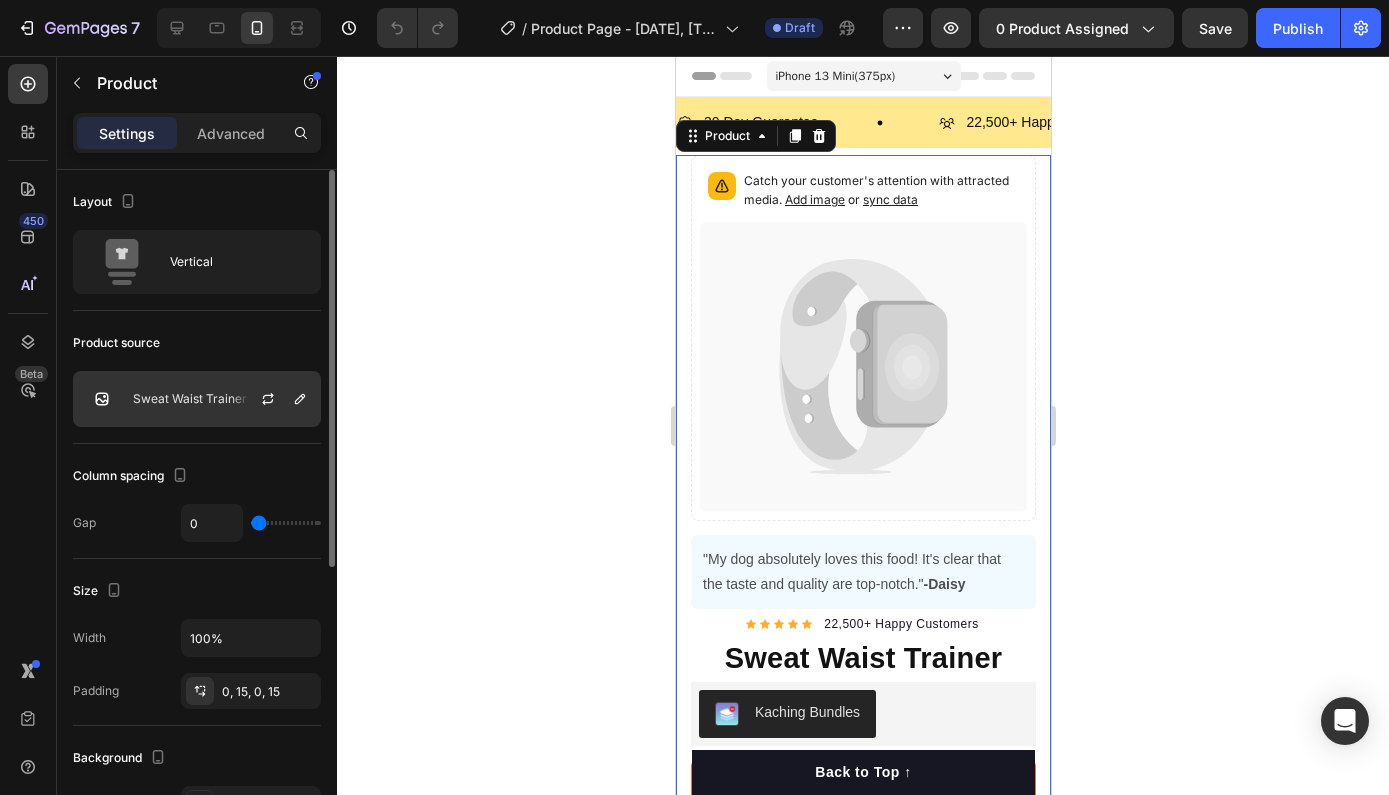 click at bounding box center [276, 399] 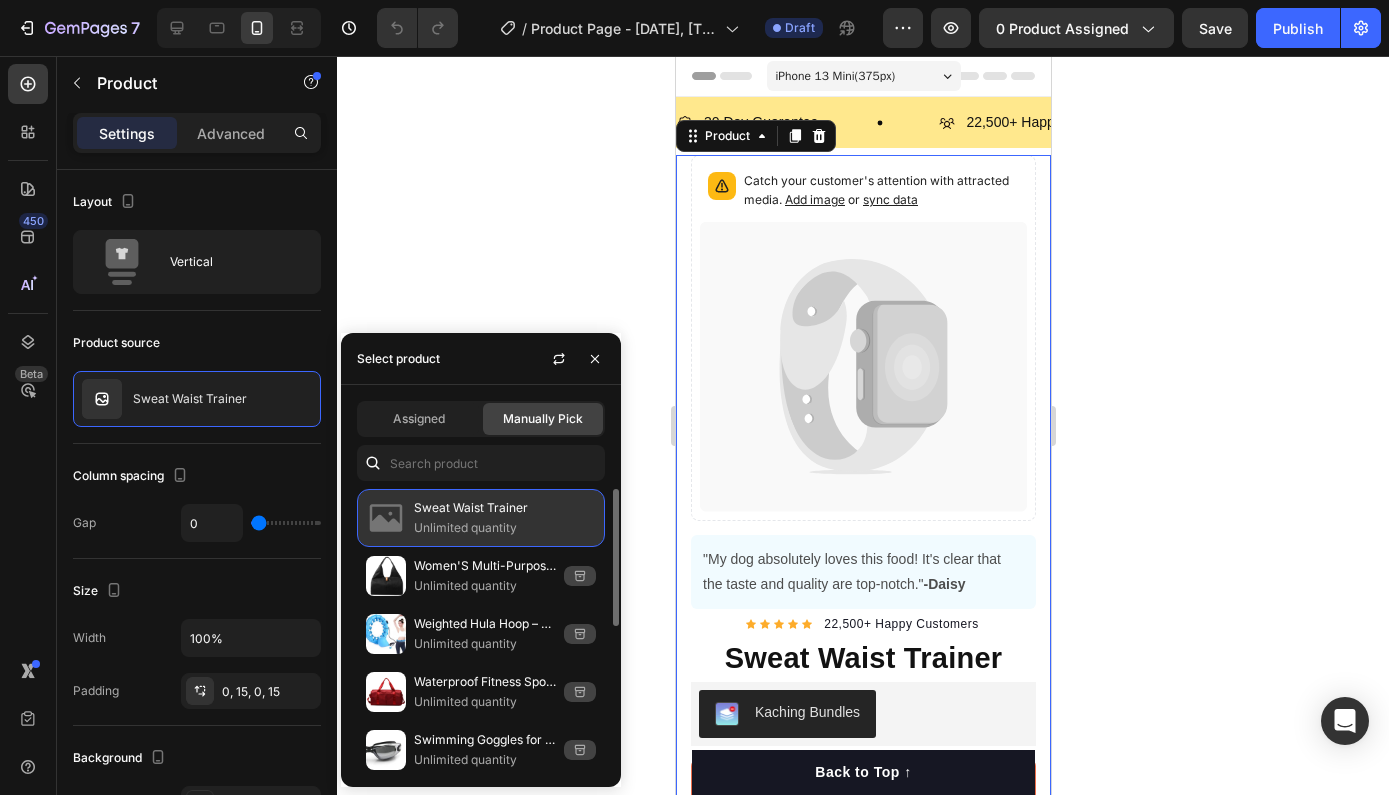 click on "Unlimited quantity" at bounding box center (505, 528) 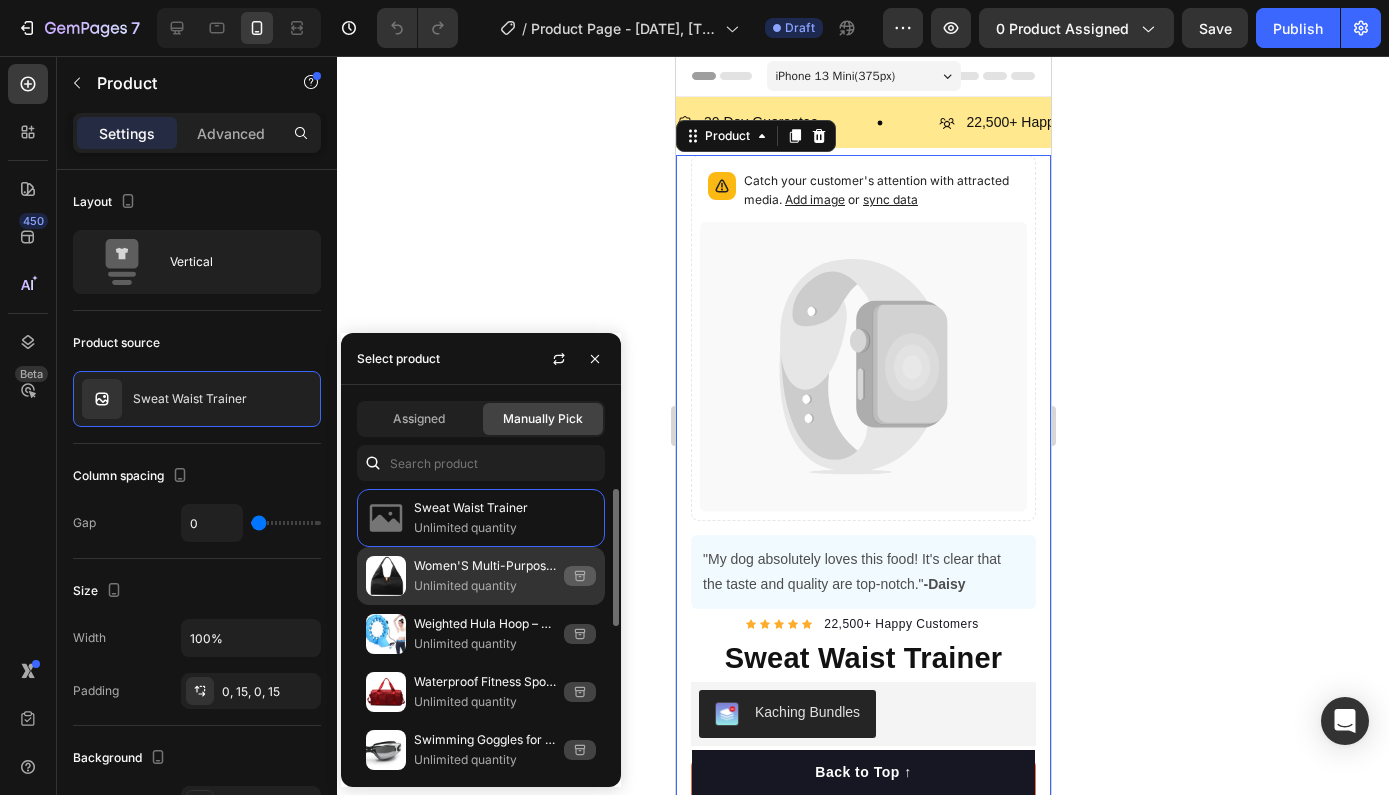 click on "Women'S Multi-Purpose Sports Bag - Waterproof with Shoe Pocket for Yoga, Gym, and Travel" at bounding box center (485, 566) 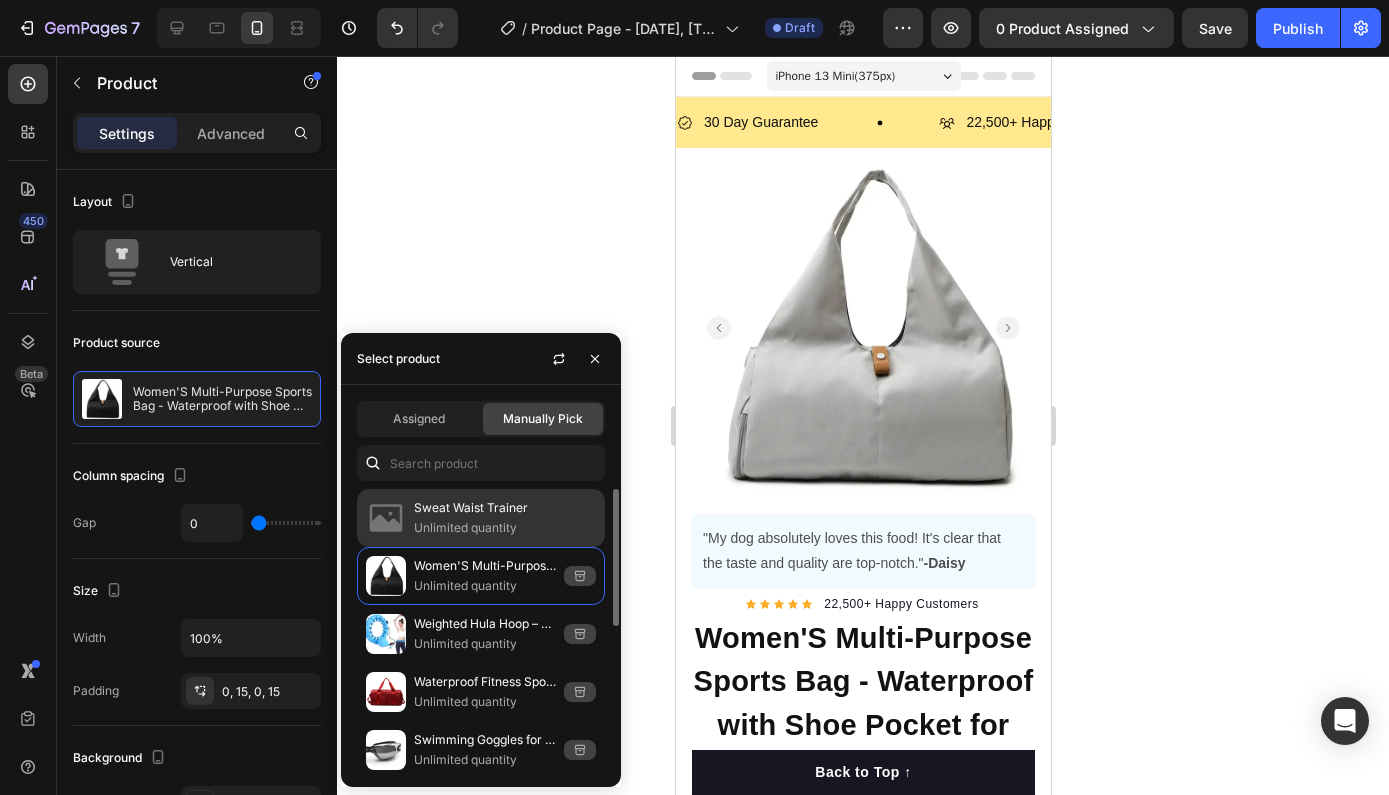 click at bounding box center (386, 518) 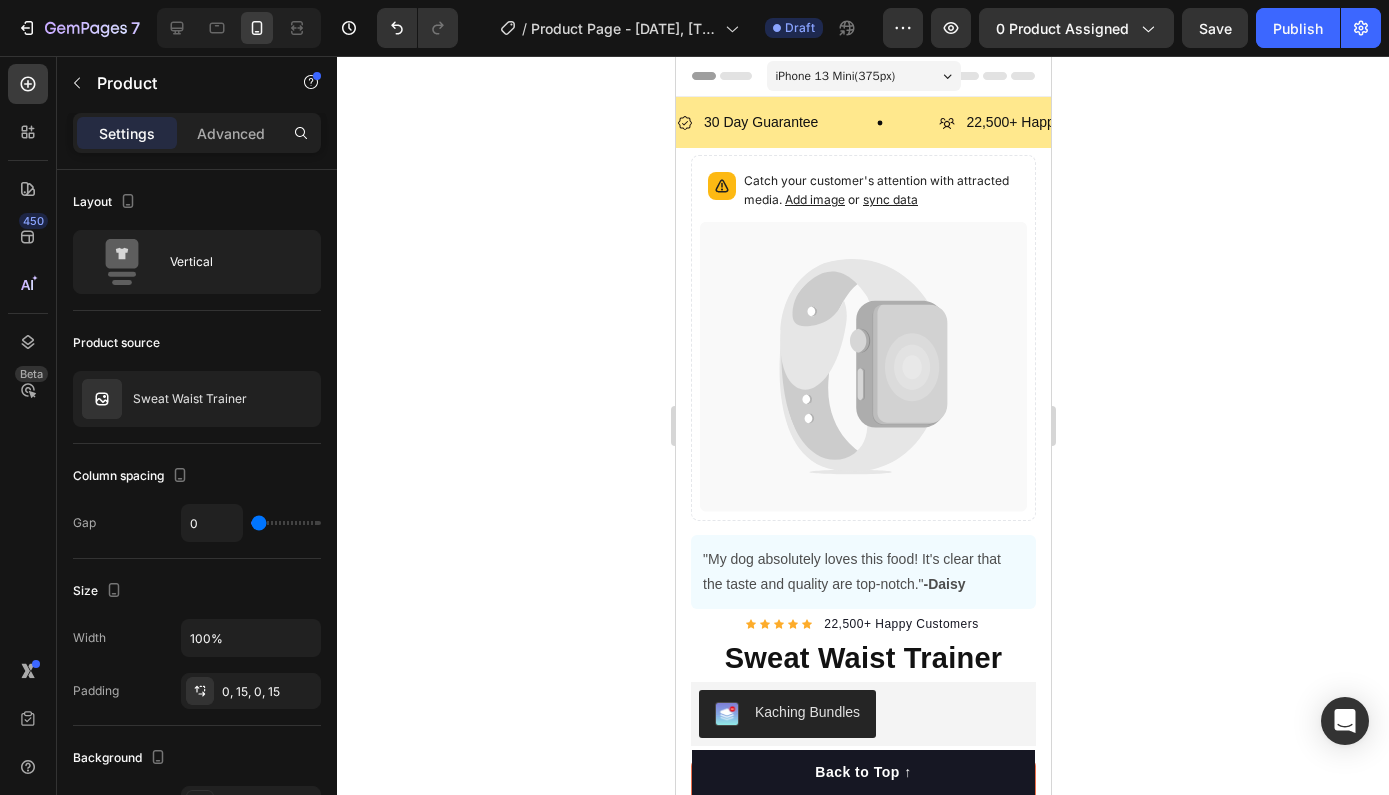 click 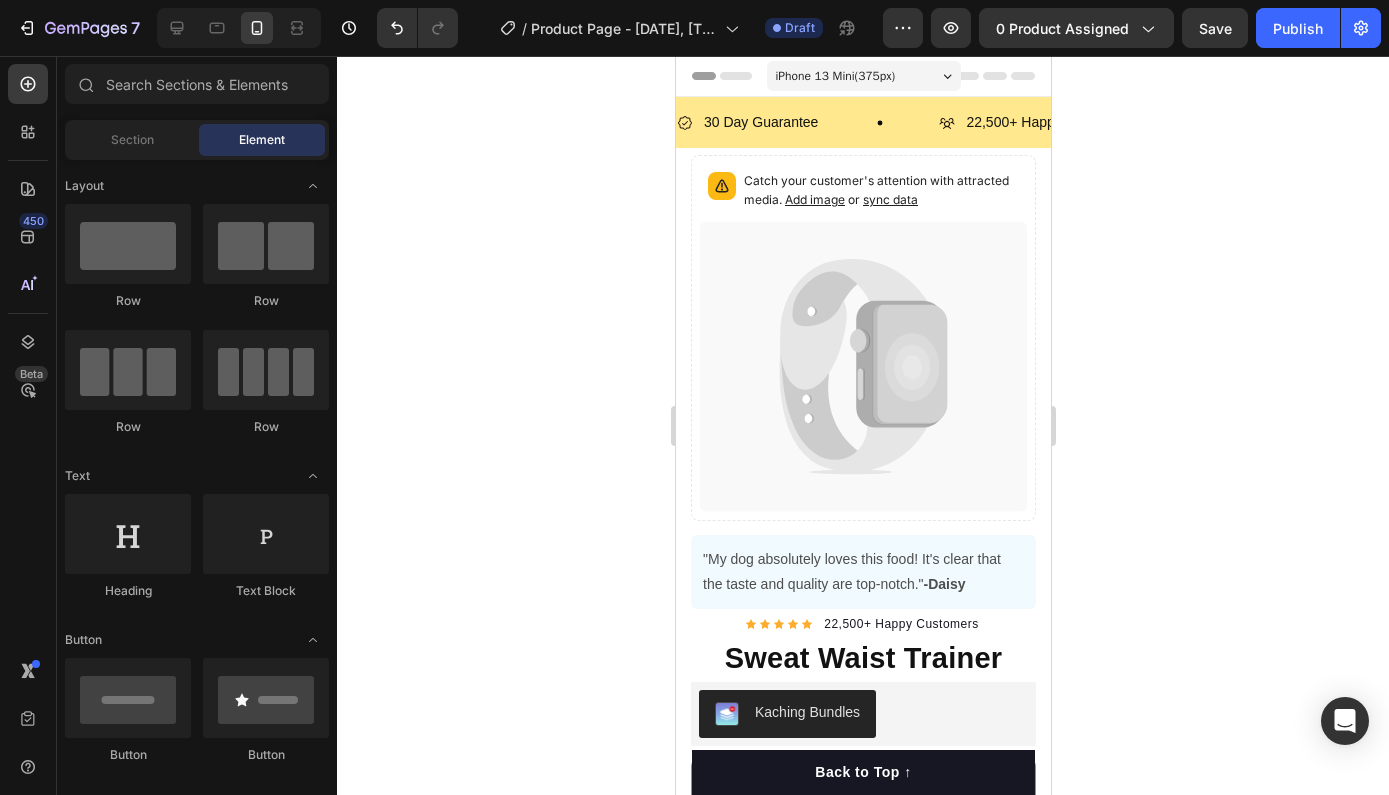 click on "iPhone 13 Mini  ( 375 px)" at bounding box center (835, 76) 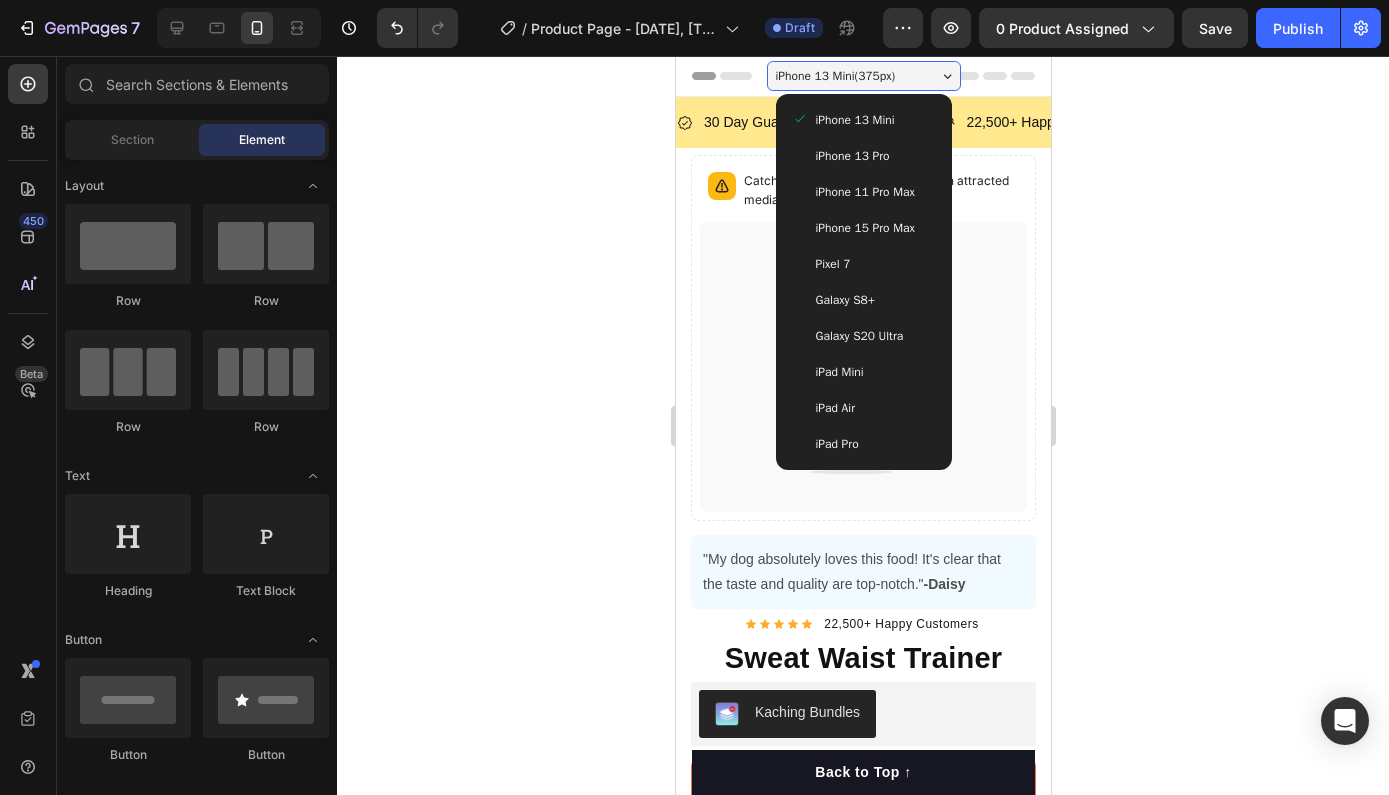 click 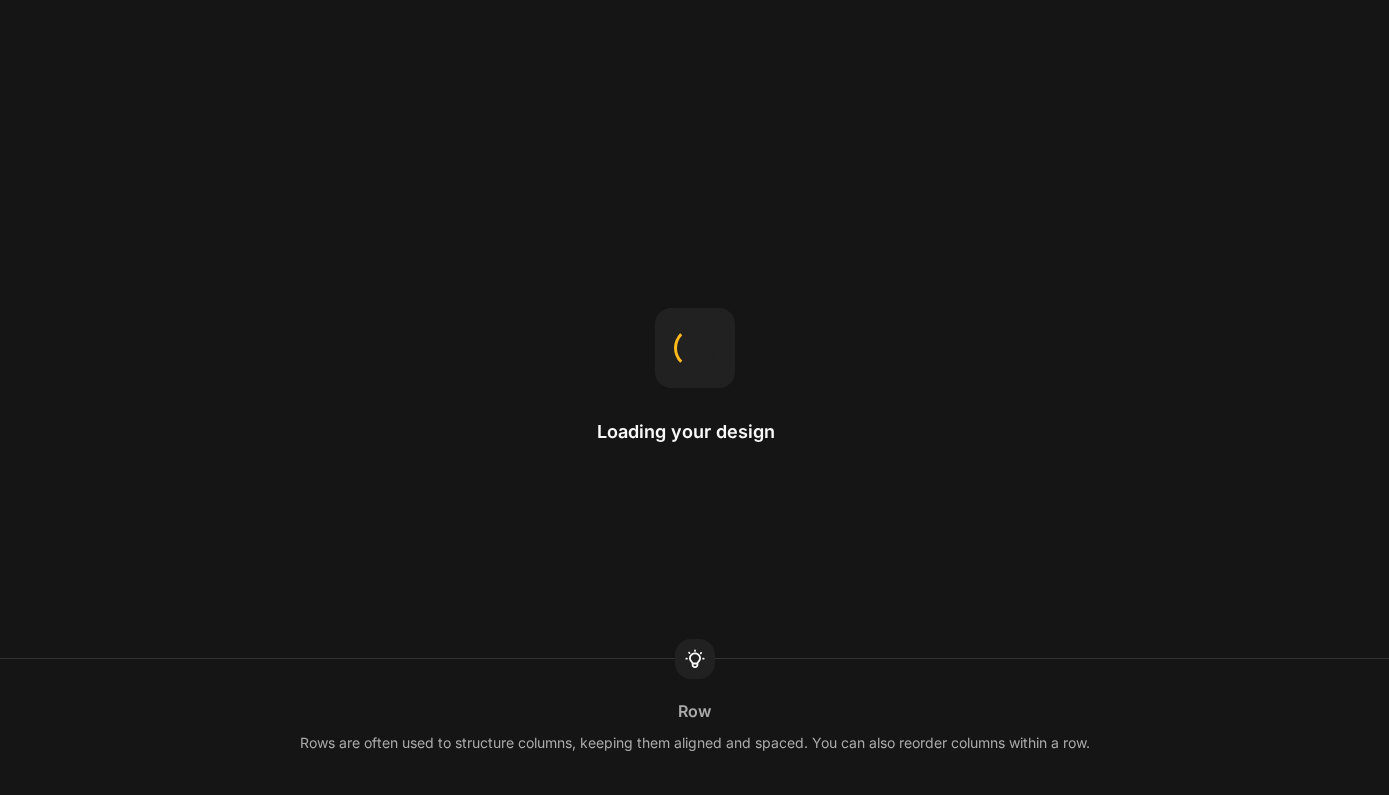 scroll, scrollTop: 0, scrollLeft: 0, axis: both 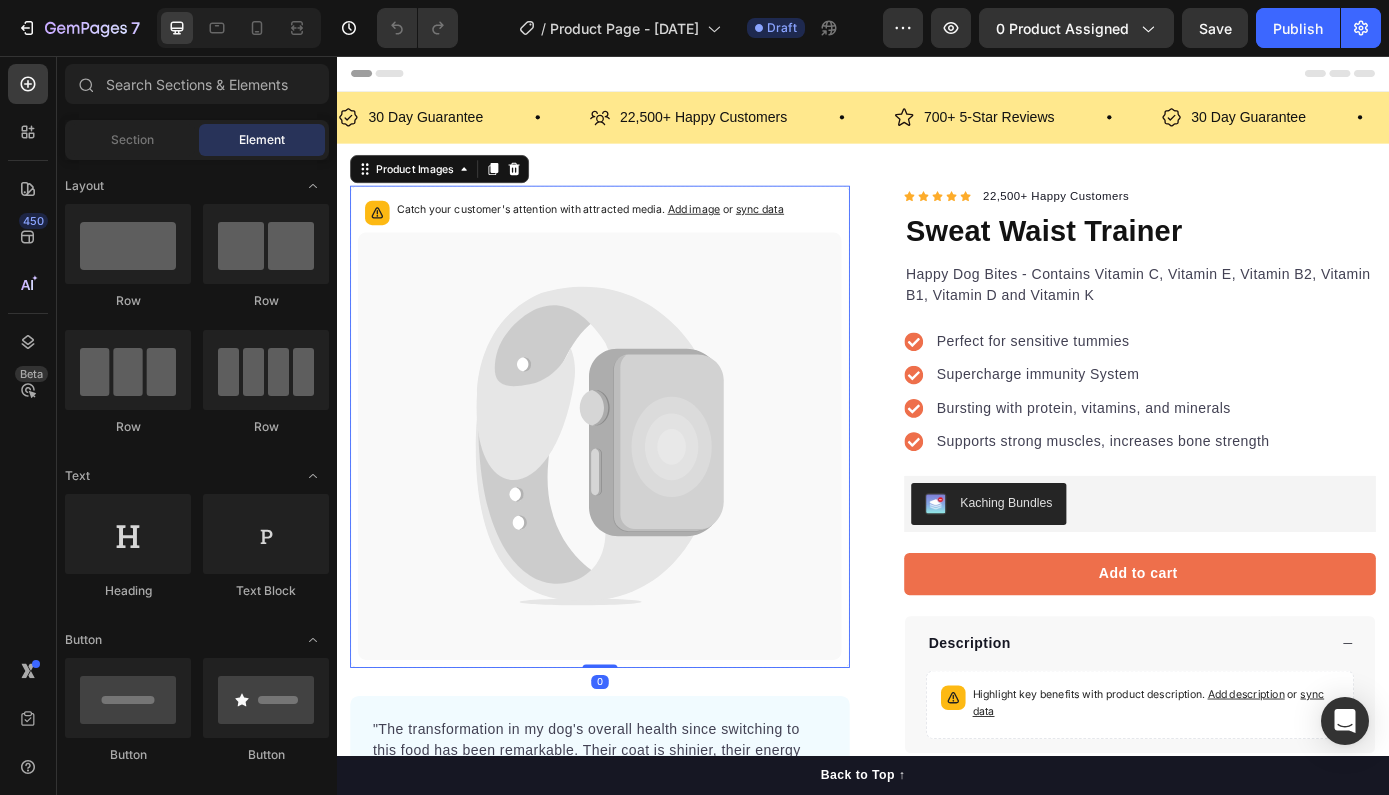 click 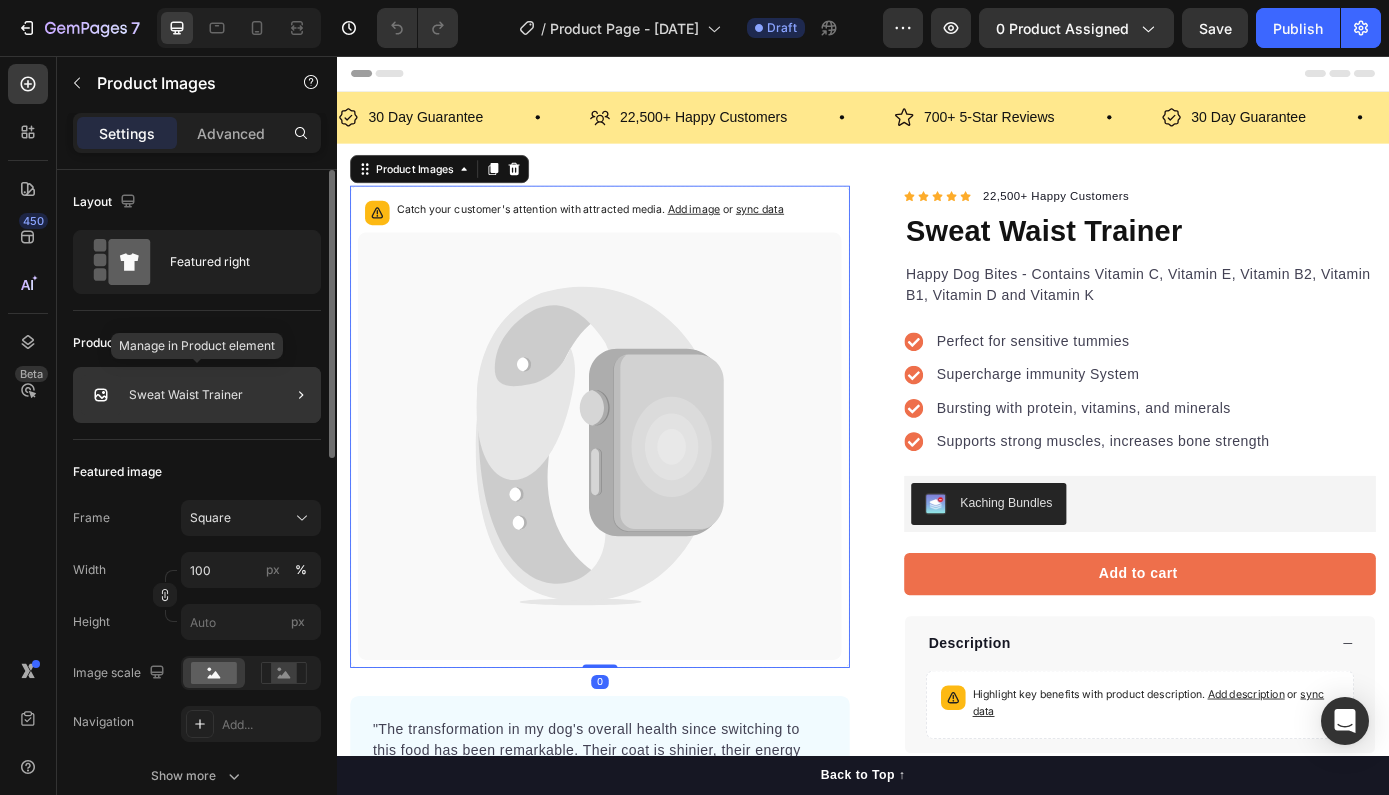 click on "Sweat Waist Trainer" at bounding box center [186, 395] 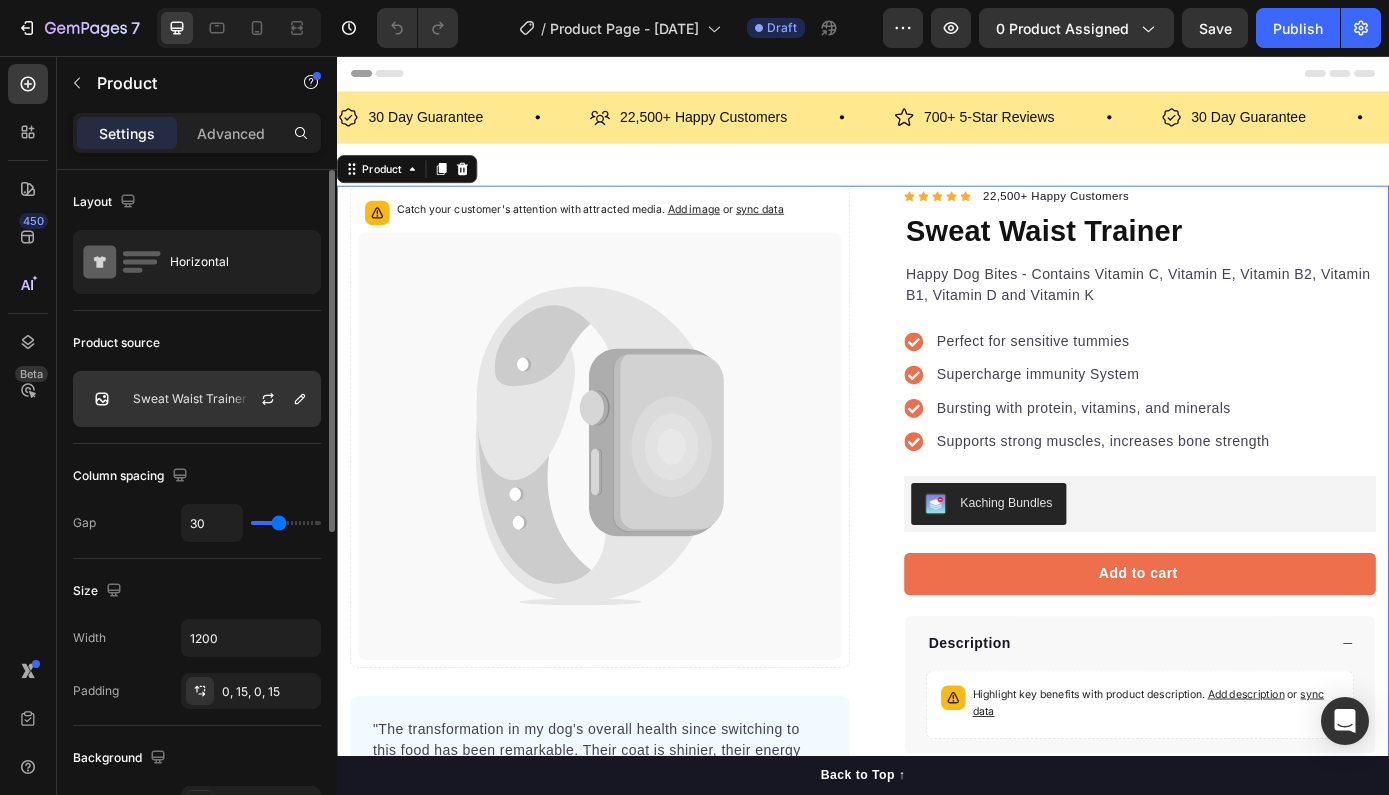 click on "Sweat Waist Trainer" at bounding box center [190, 399] 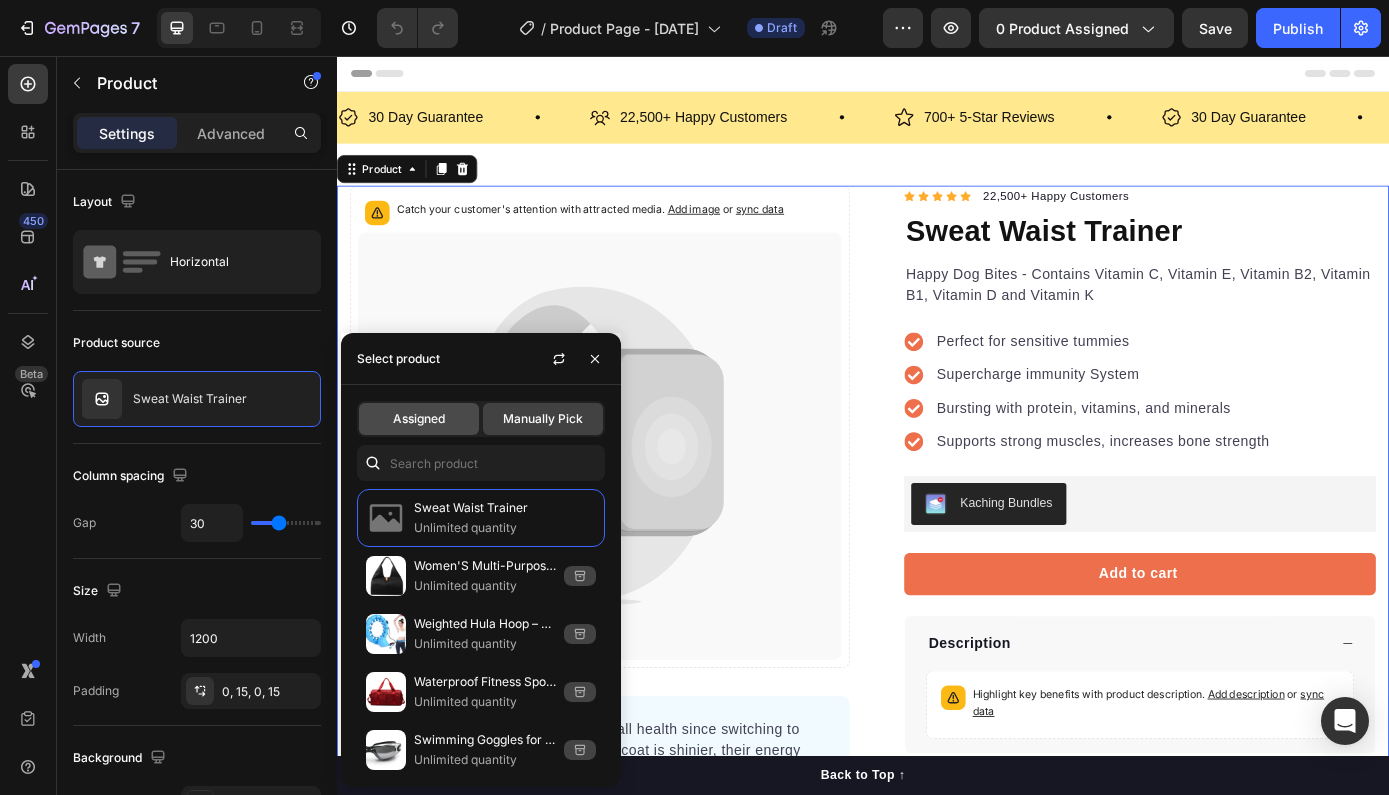 click on "Assigned" 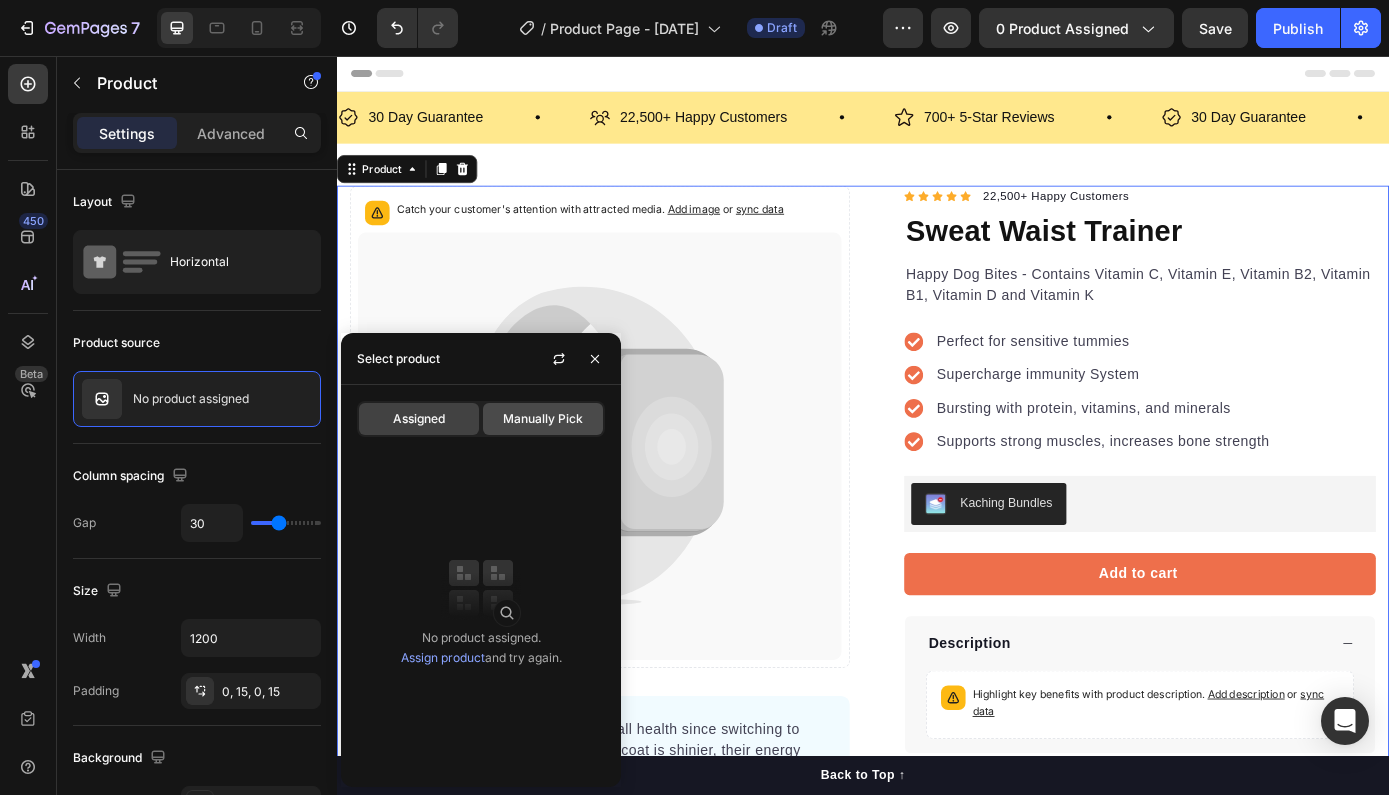 click on "Manually Pick" 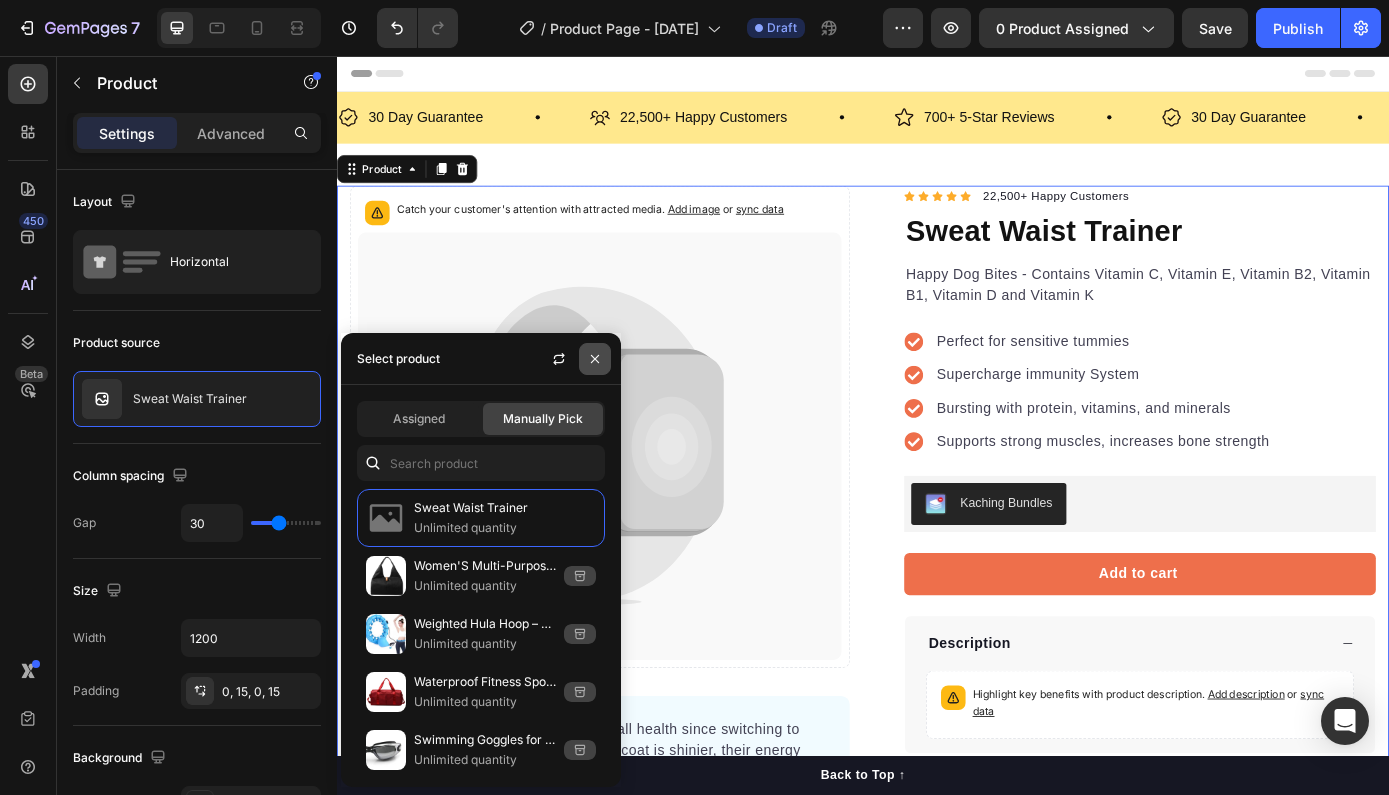 click 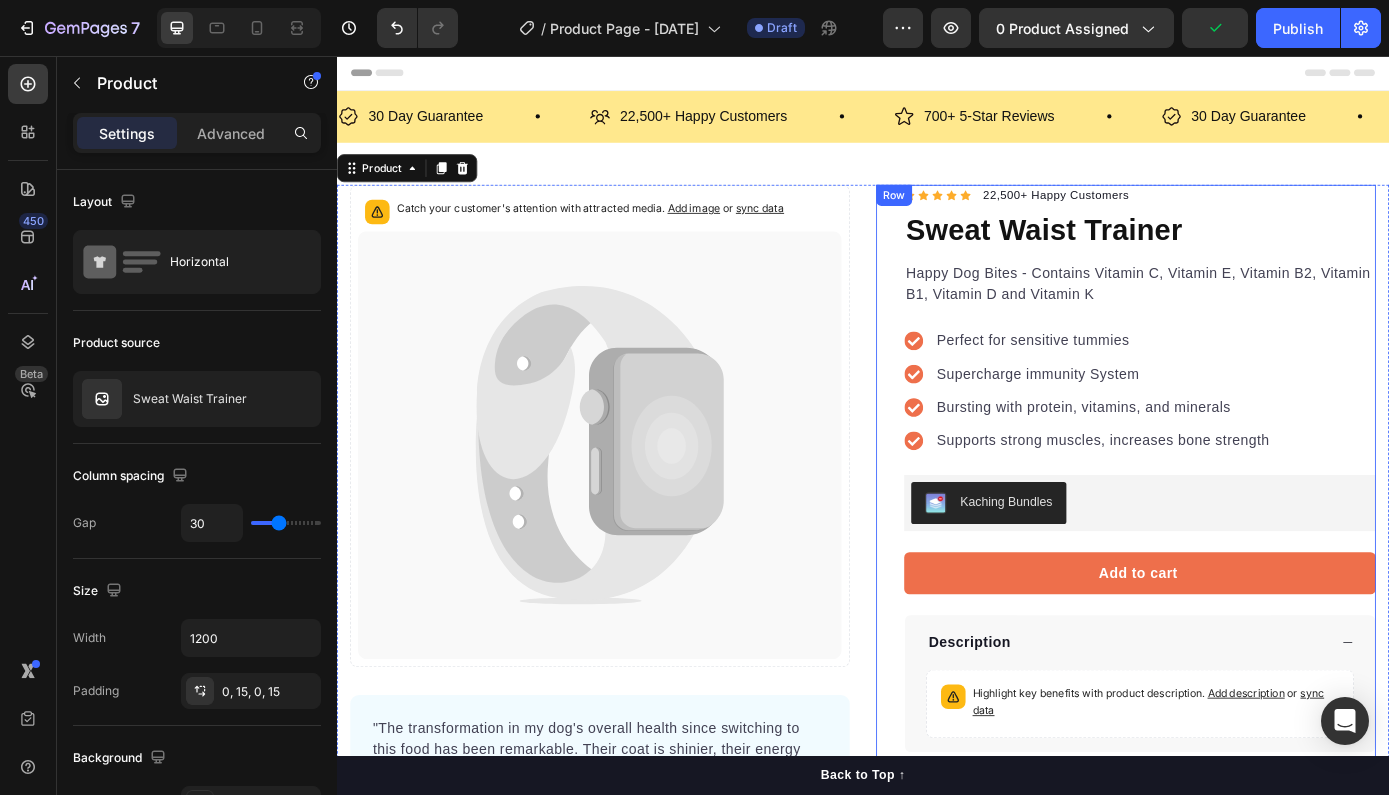 scroll, scrollTop: 0, scrollLeft: 0, axis: both 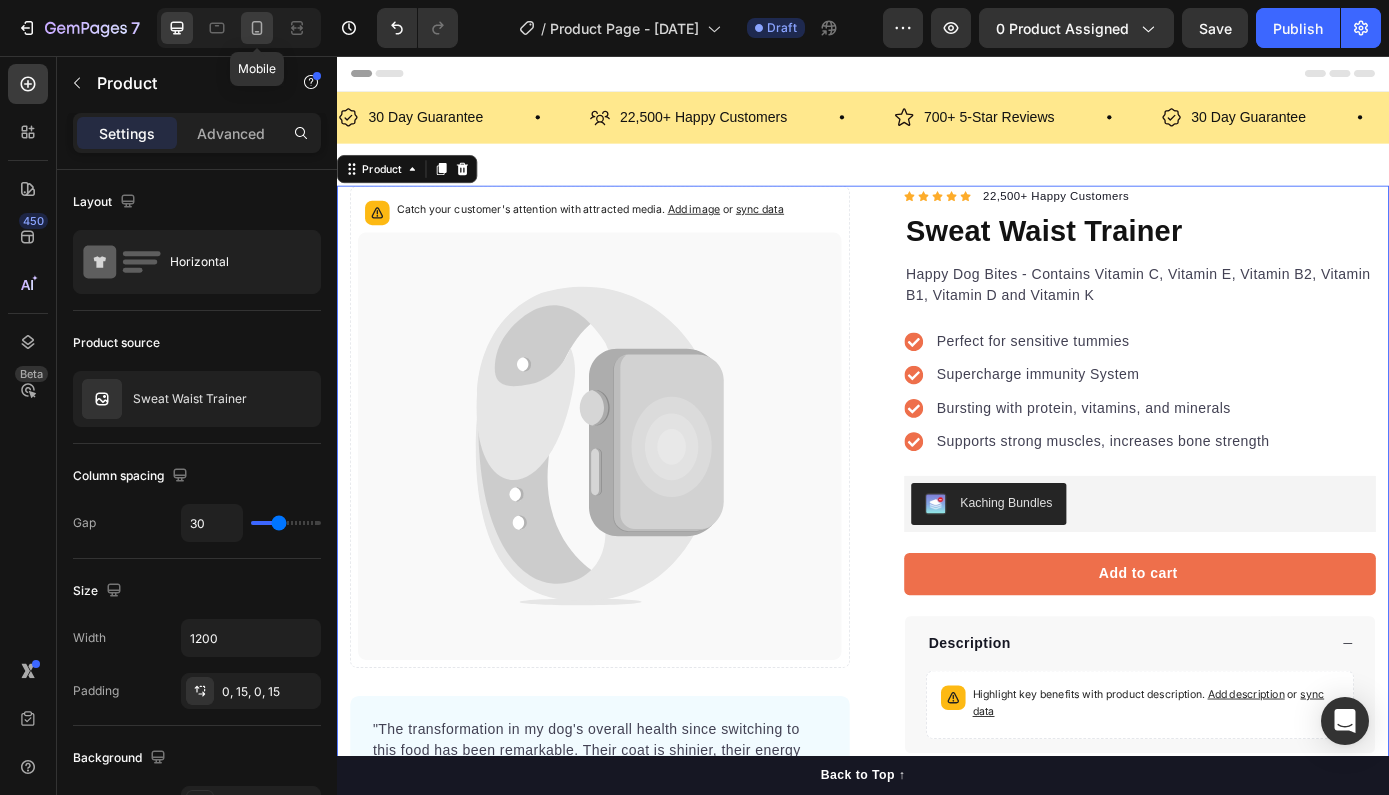 click 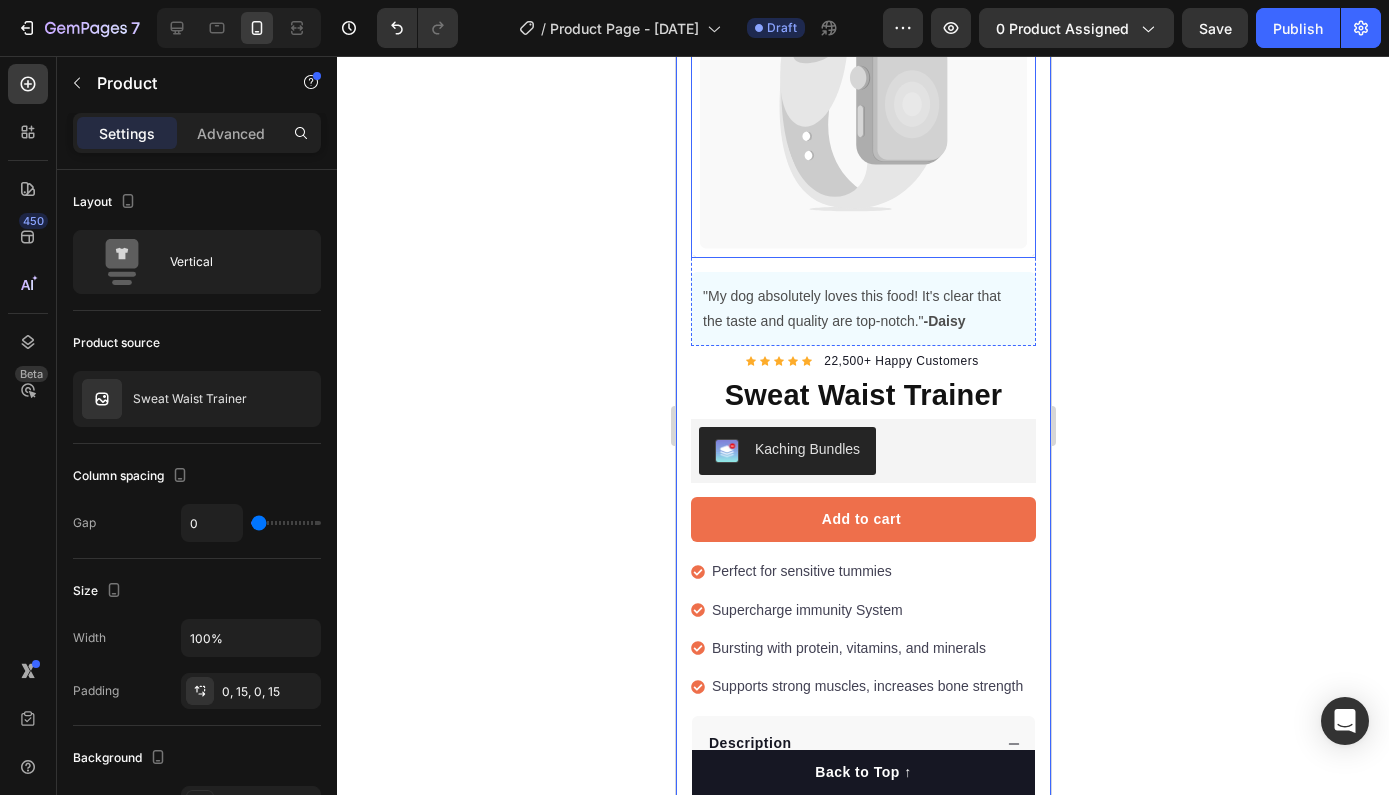 scroll, scrollTop: 269, scrollLeft: 0, axis: vertical 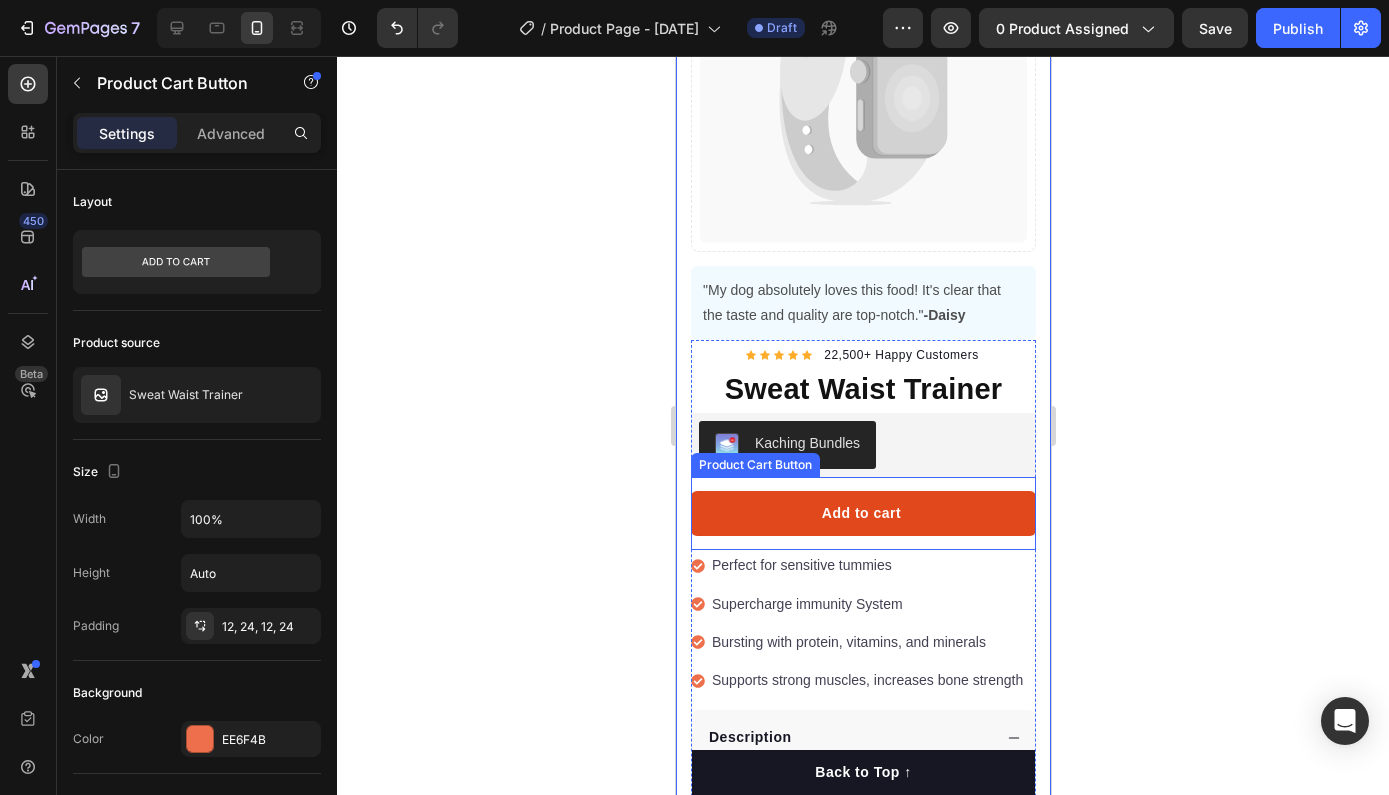 click on "Add to cart" at bounding box center [862, 513] 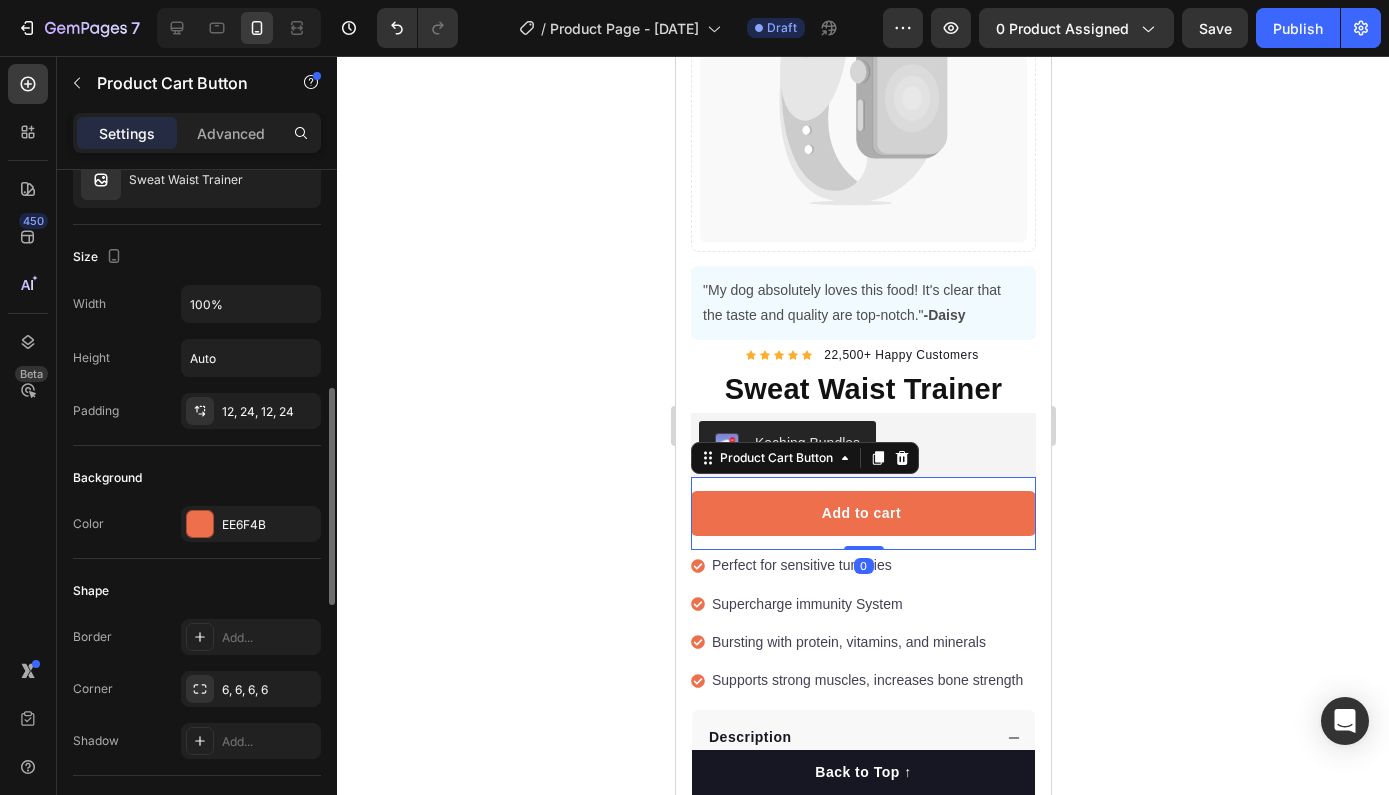 scroll, scrollTop: 329, scrollLeft: 0, axis: vertical 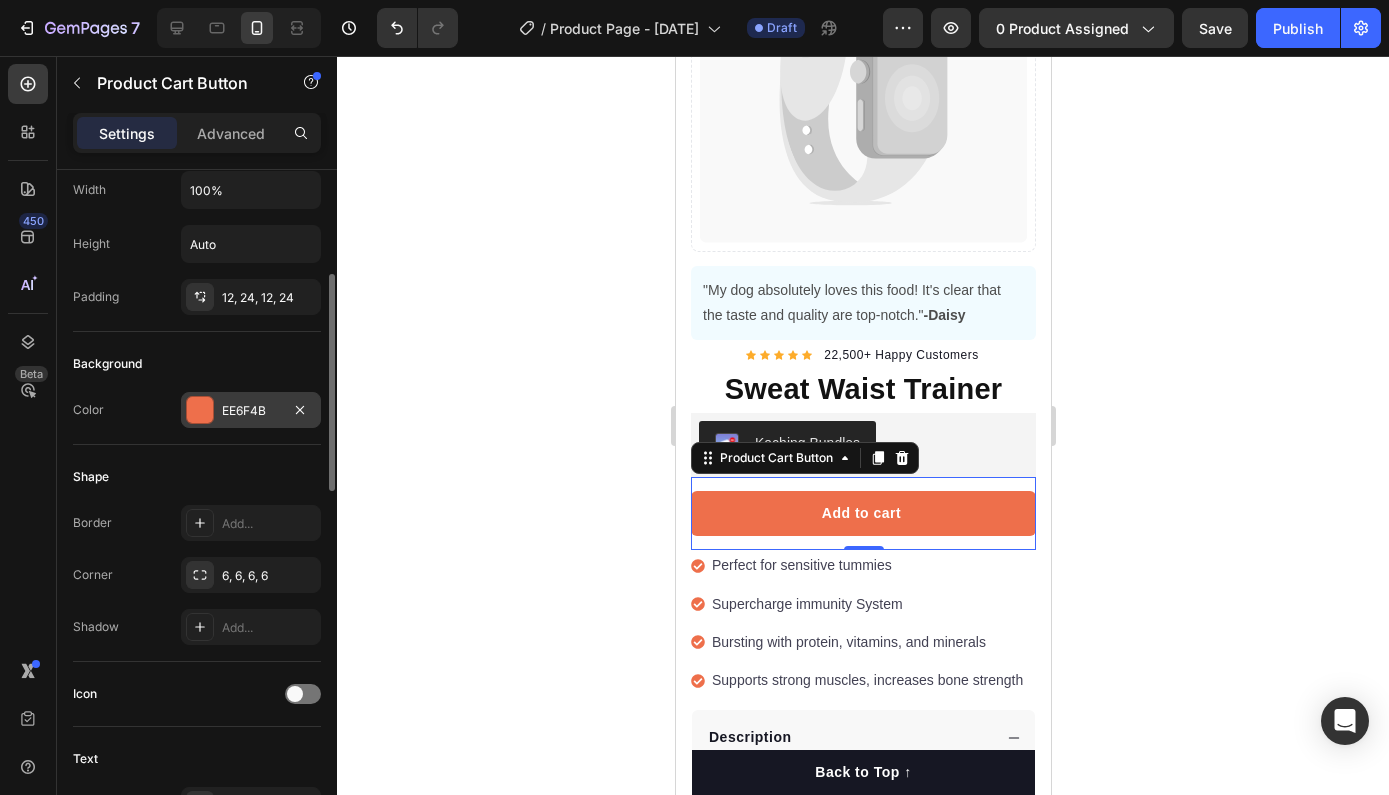 click at bounding box center [200, 410] 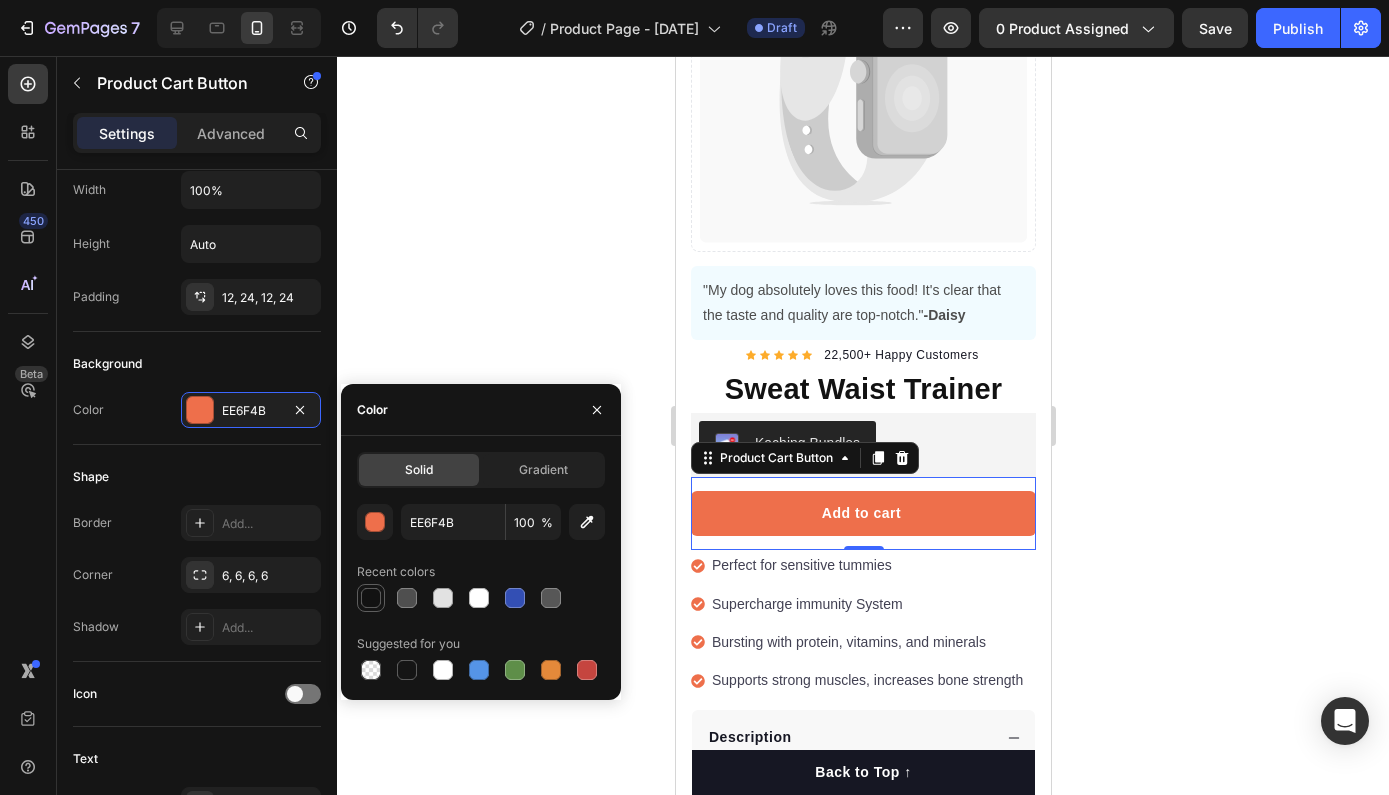 click at bounding box center [371, 598] 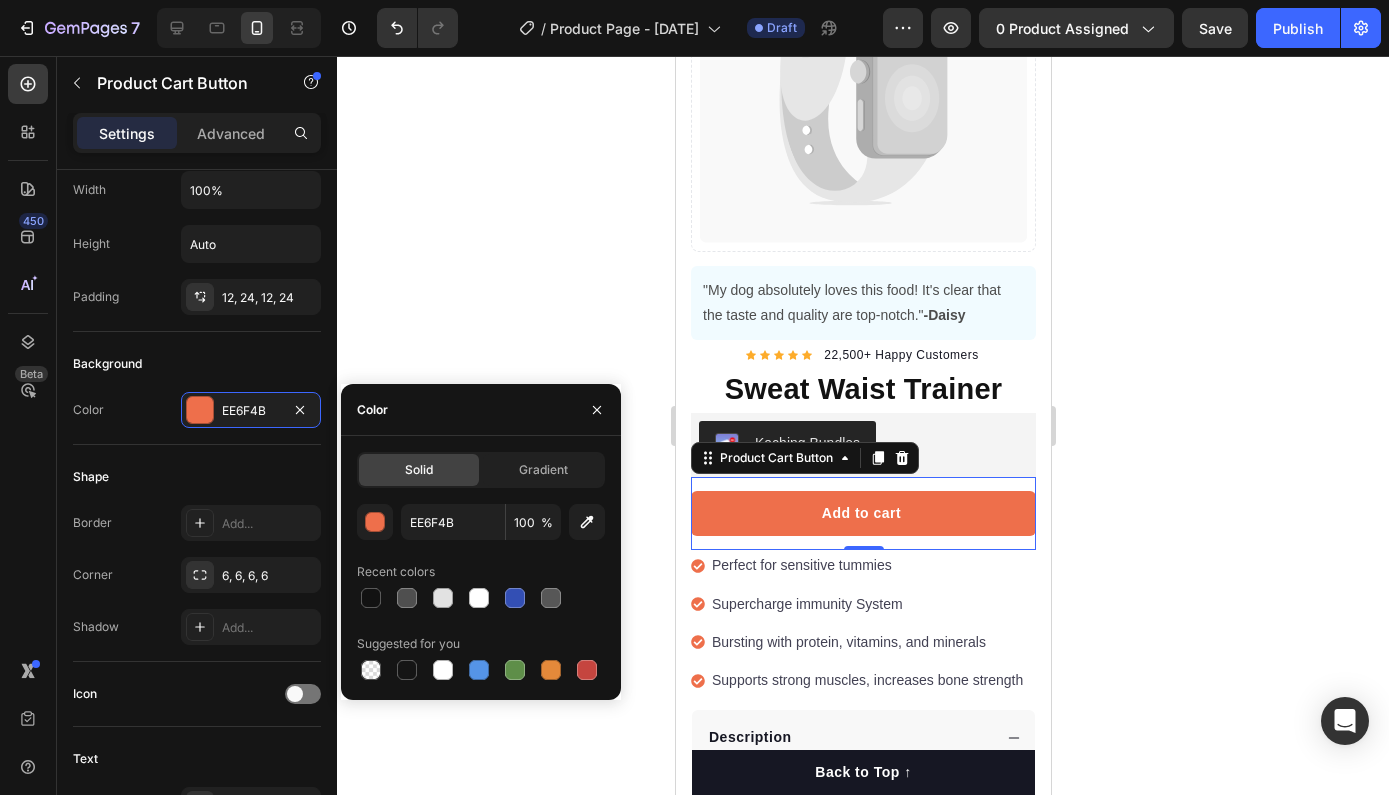 type on "121212" 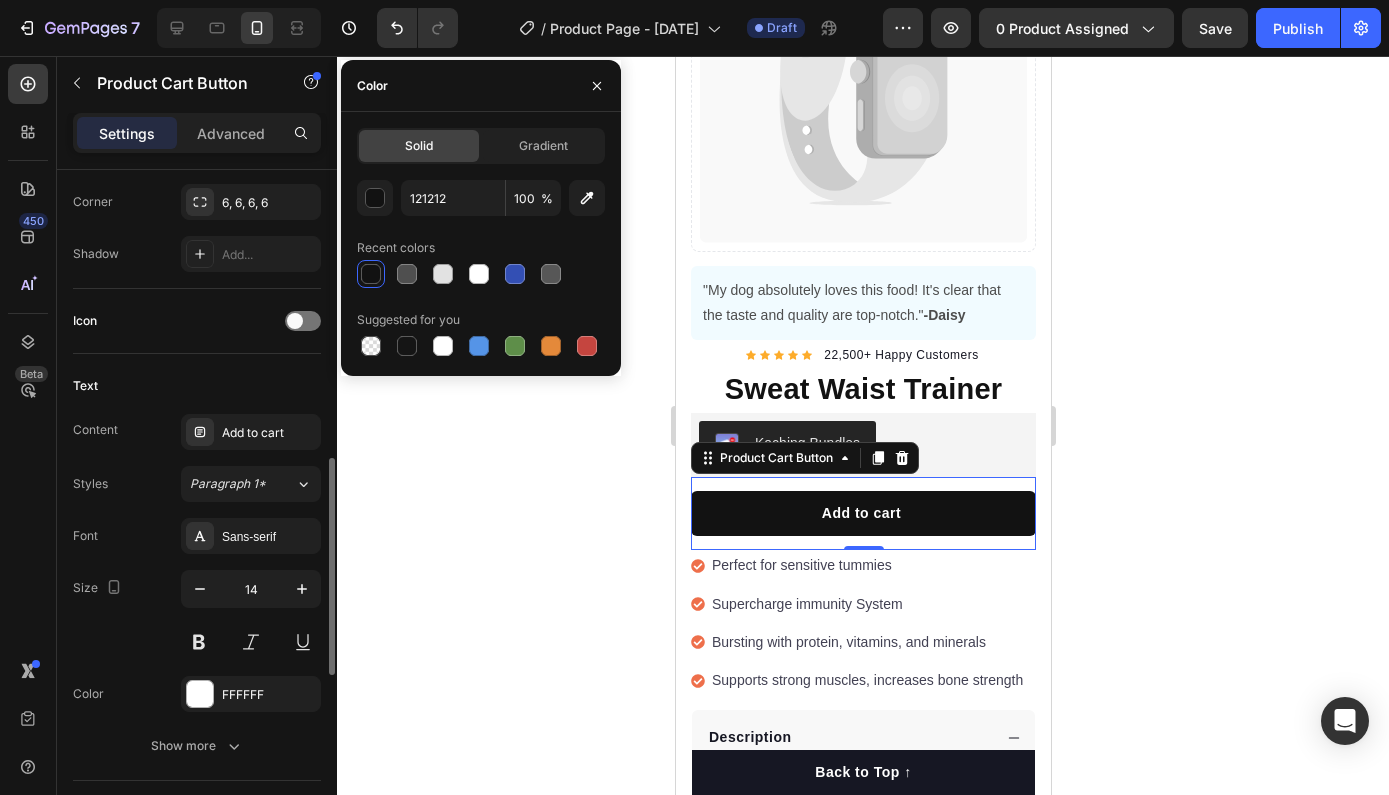 scroll, scrollTop: 1167, scrollLeft: 0, axis: vertical 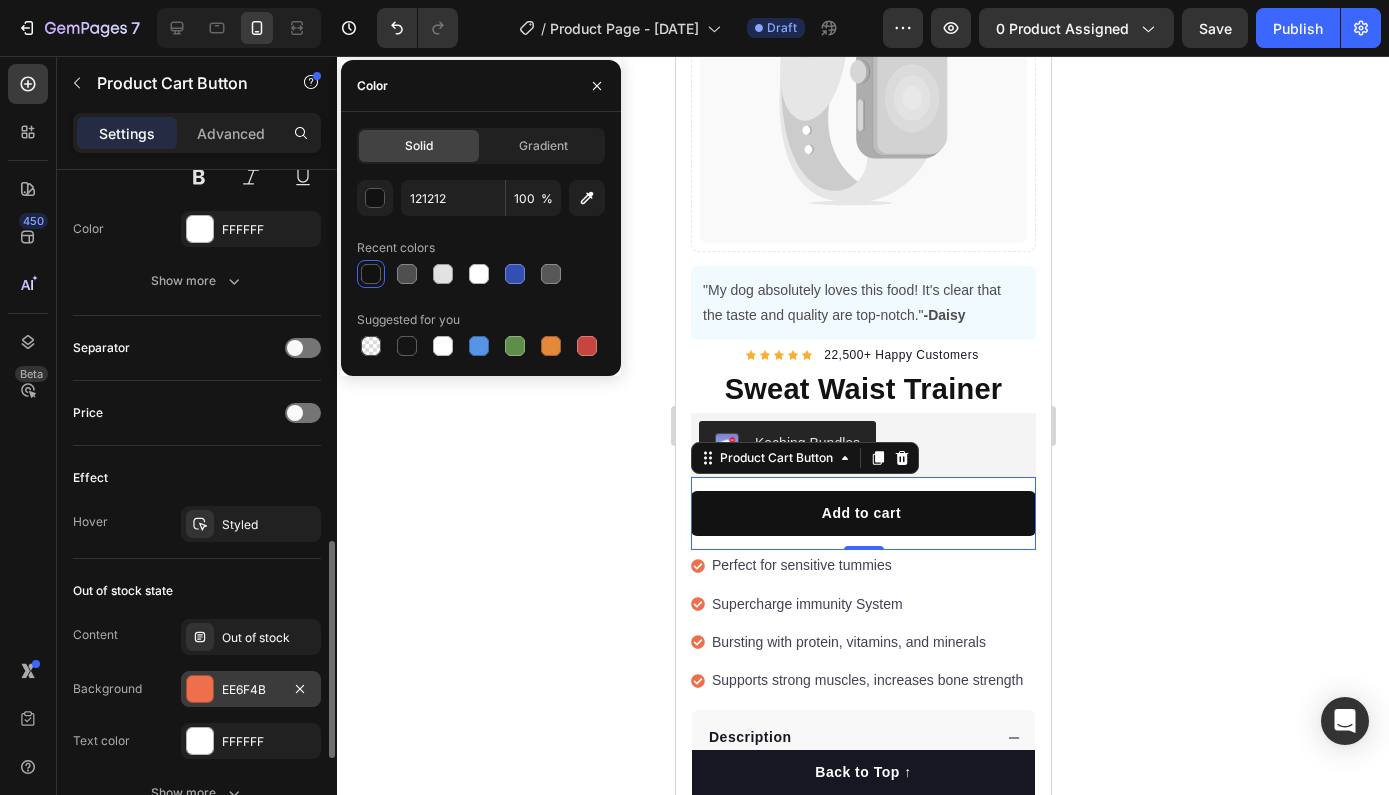 click at bounding box center (200, 689) 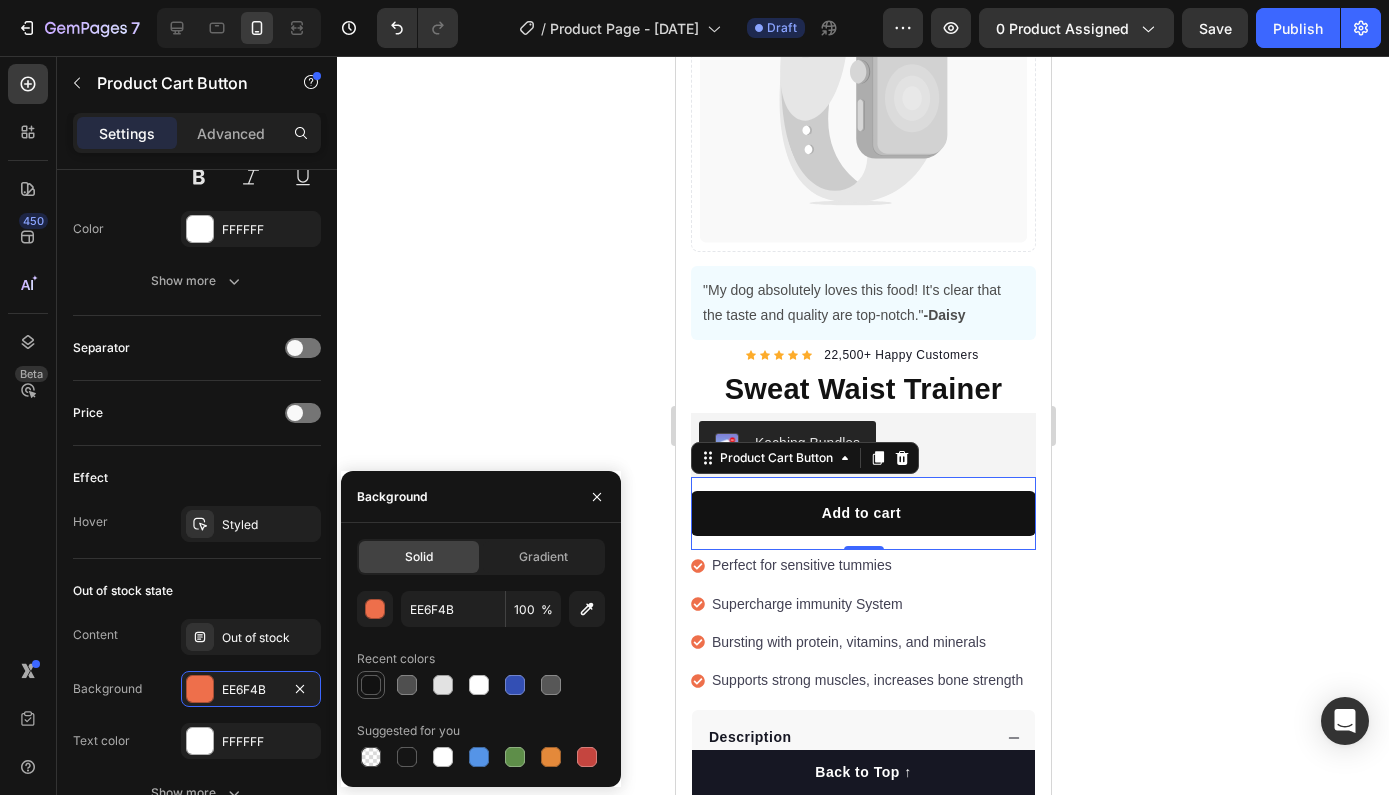 click at bounding box center [371, 685] 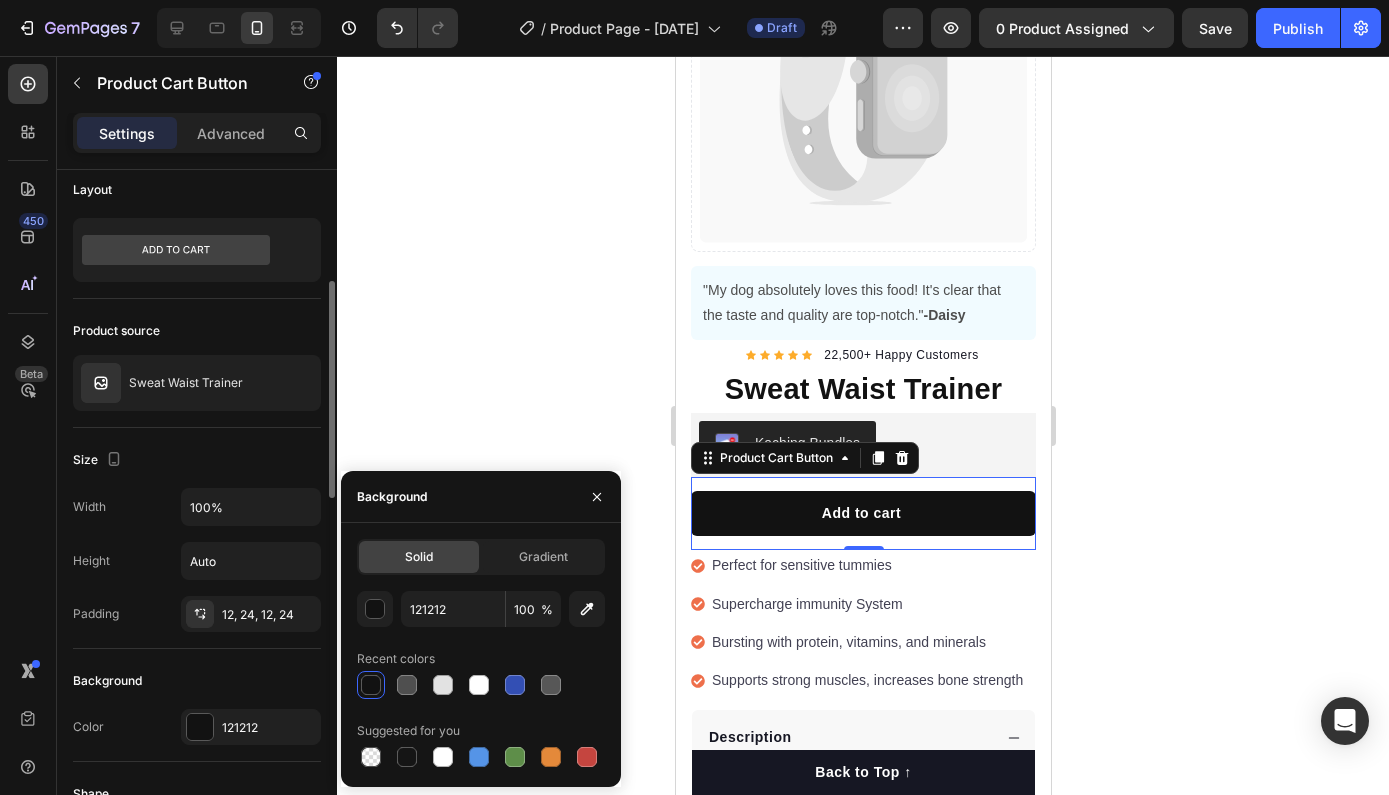 scroll, scrollTop: 0, scrollLeft: 0, axis: both 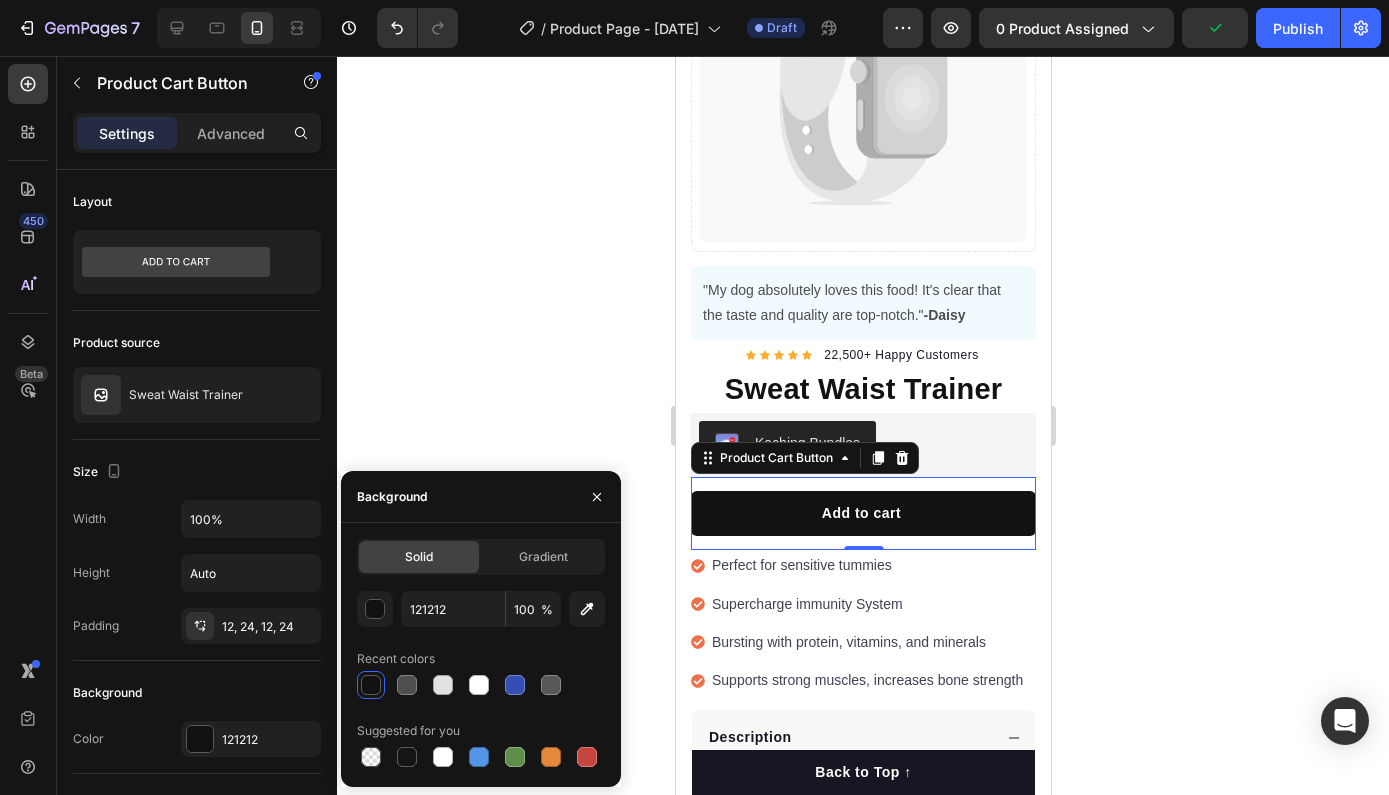 click 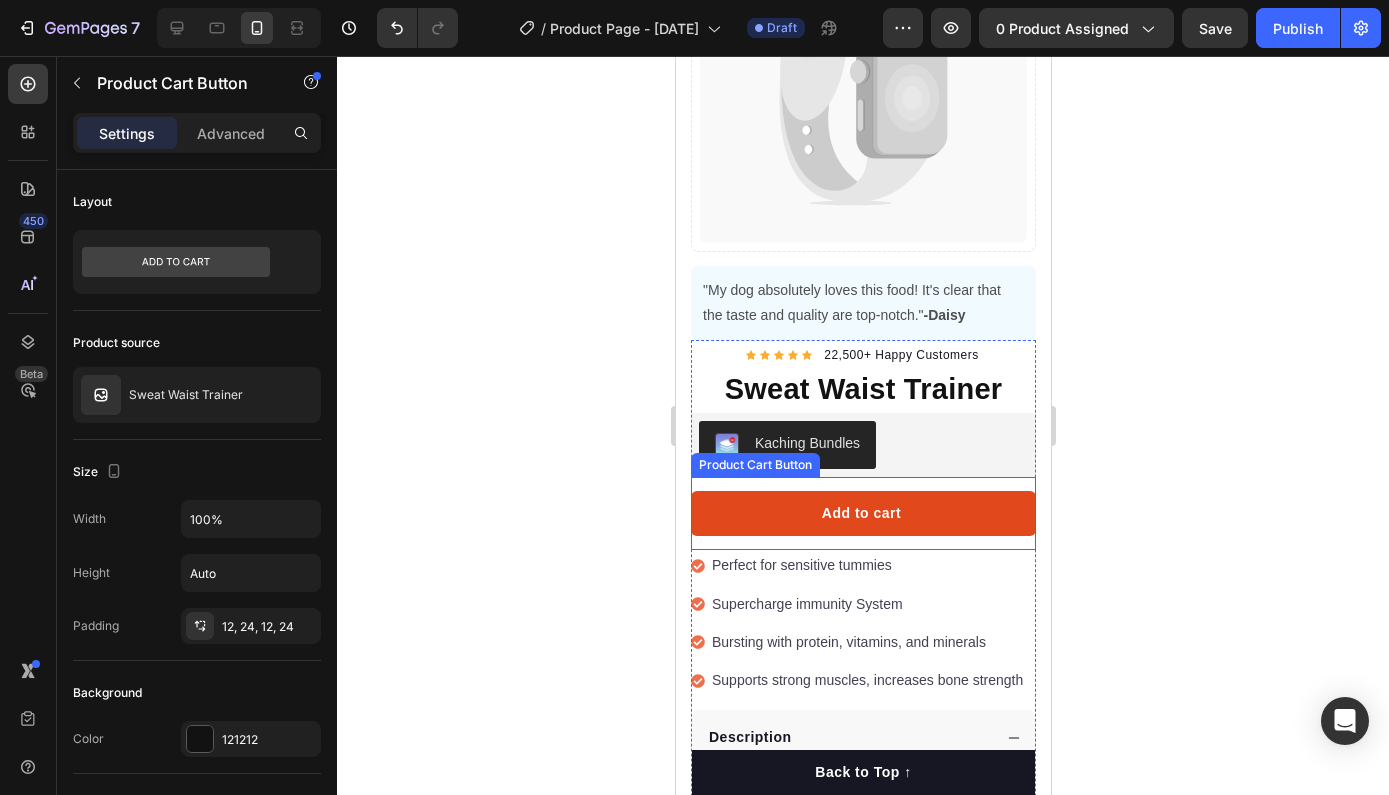 click on "Add to cart" at bounding box center [862, 513] 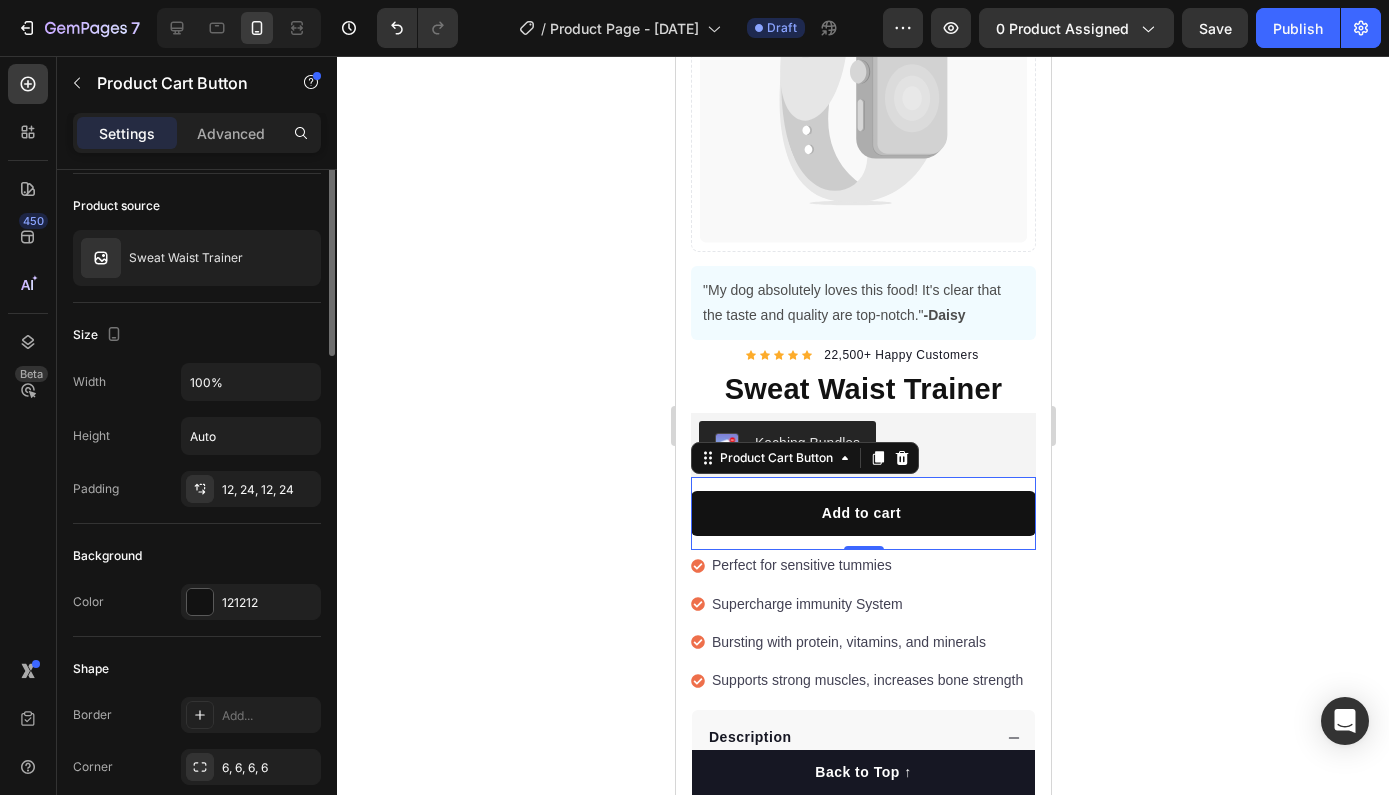 scroll, scrollTop: 51, scrollLeft: 0, axis: vertical 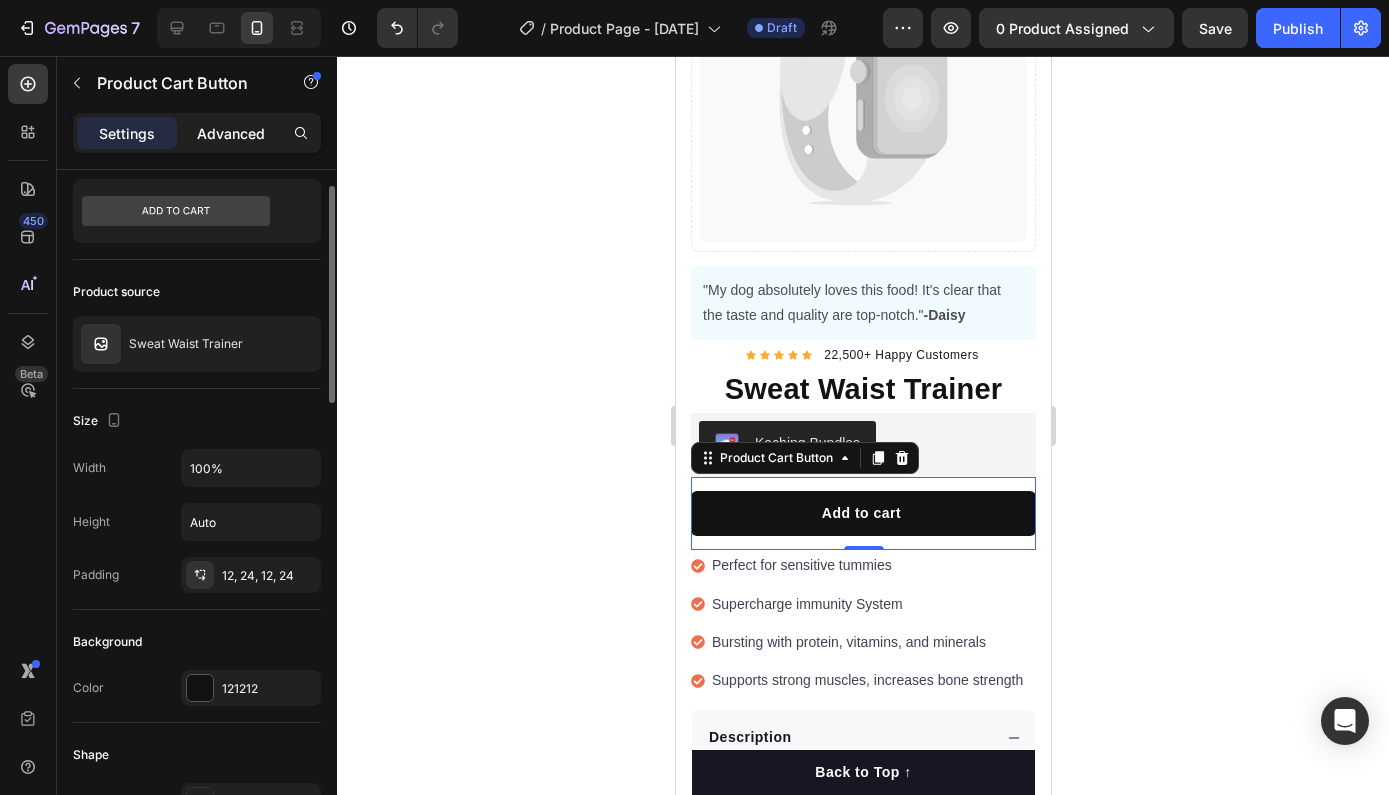 click on "Advanced" at bounding box center [231, 133] 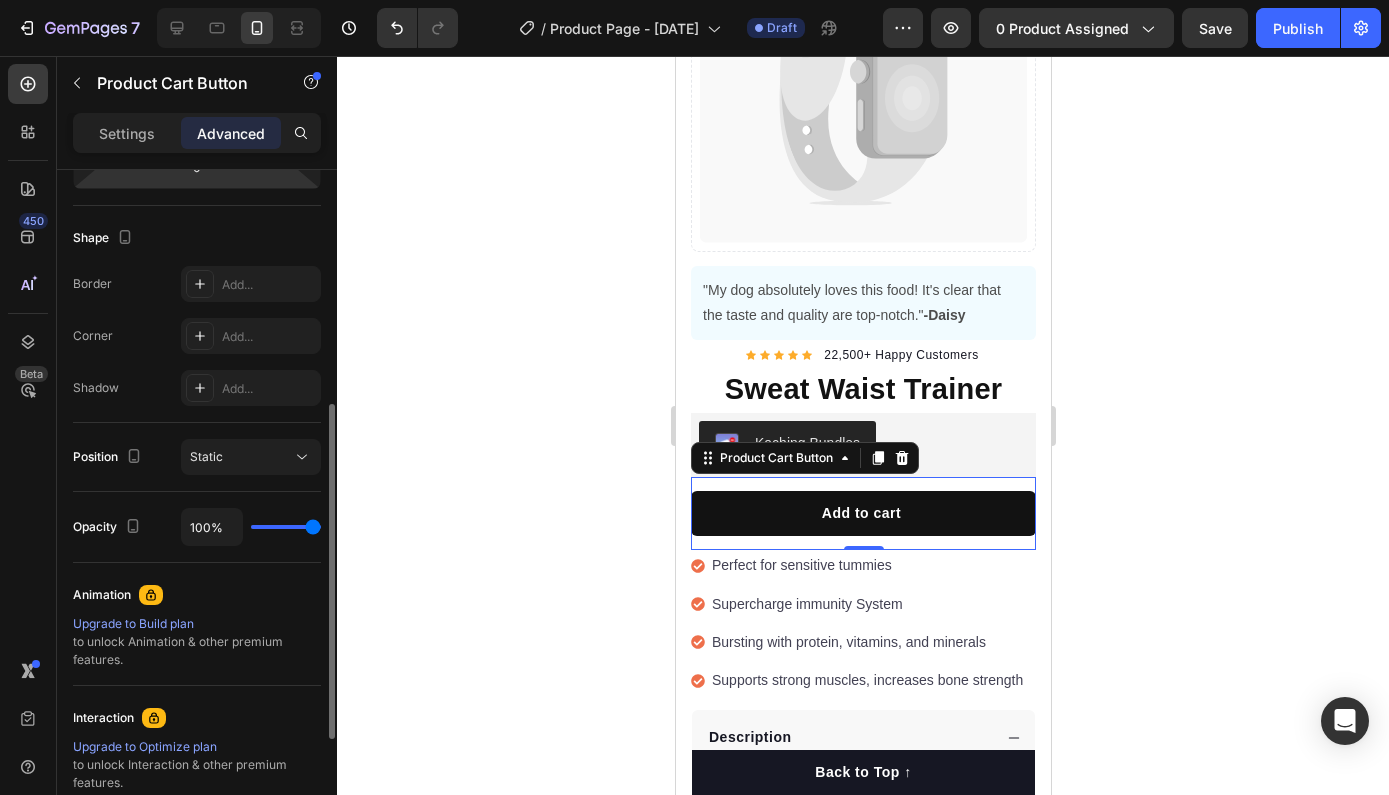 scroll, scrollTop: 706, scrollLeft: 0, axis: vertical 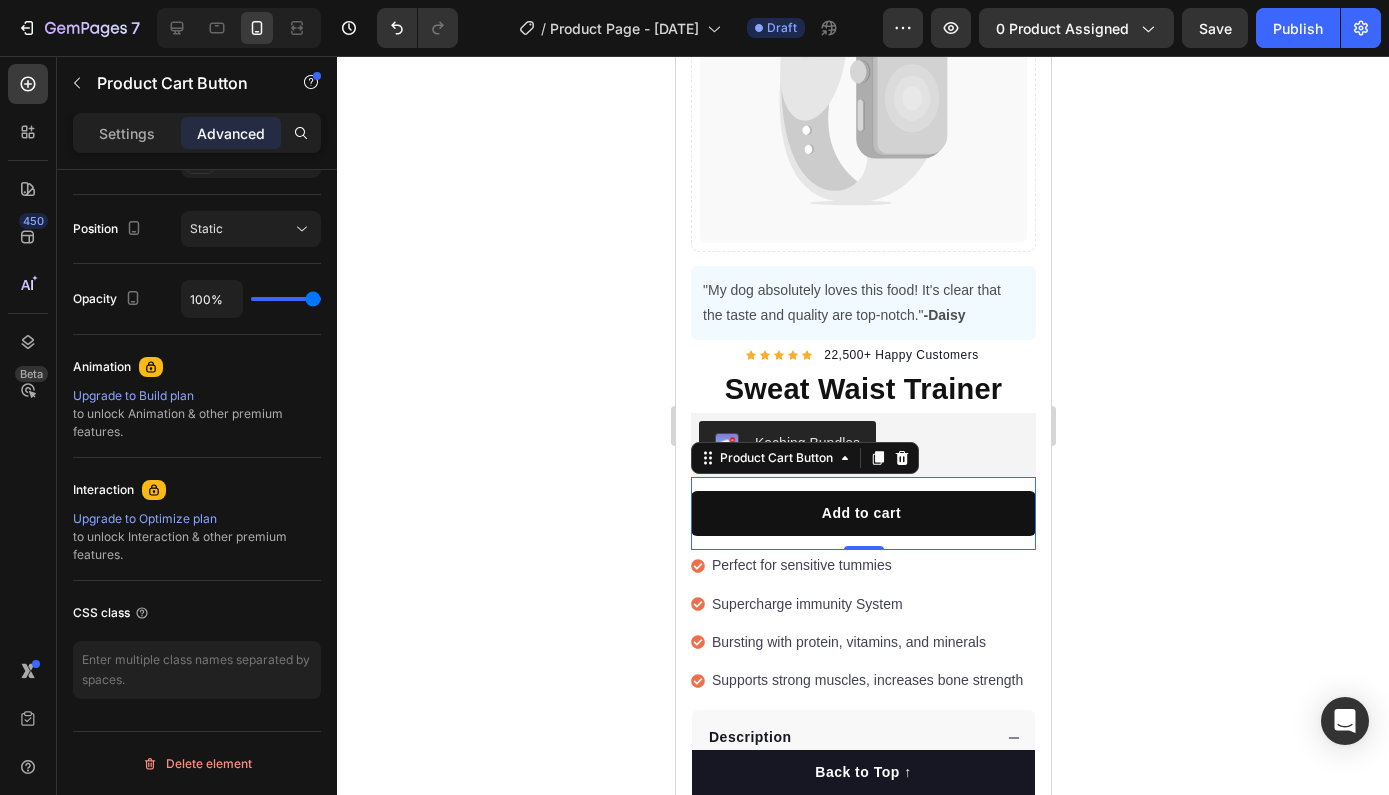 click on "Settings" at bounding box center (127, 133) 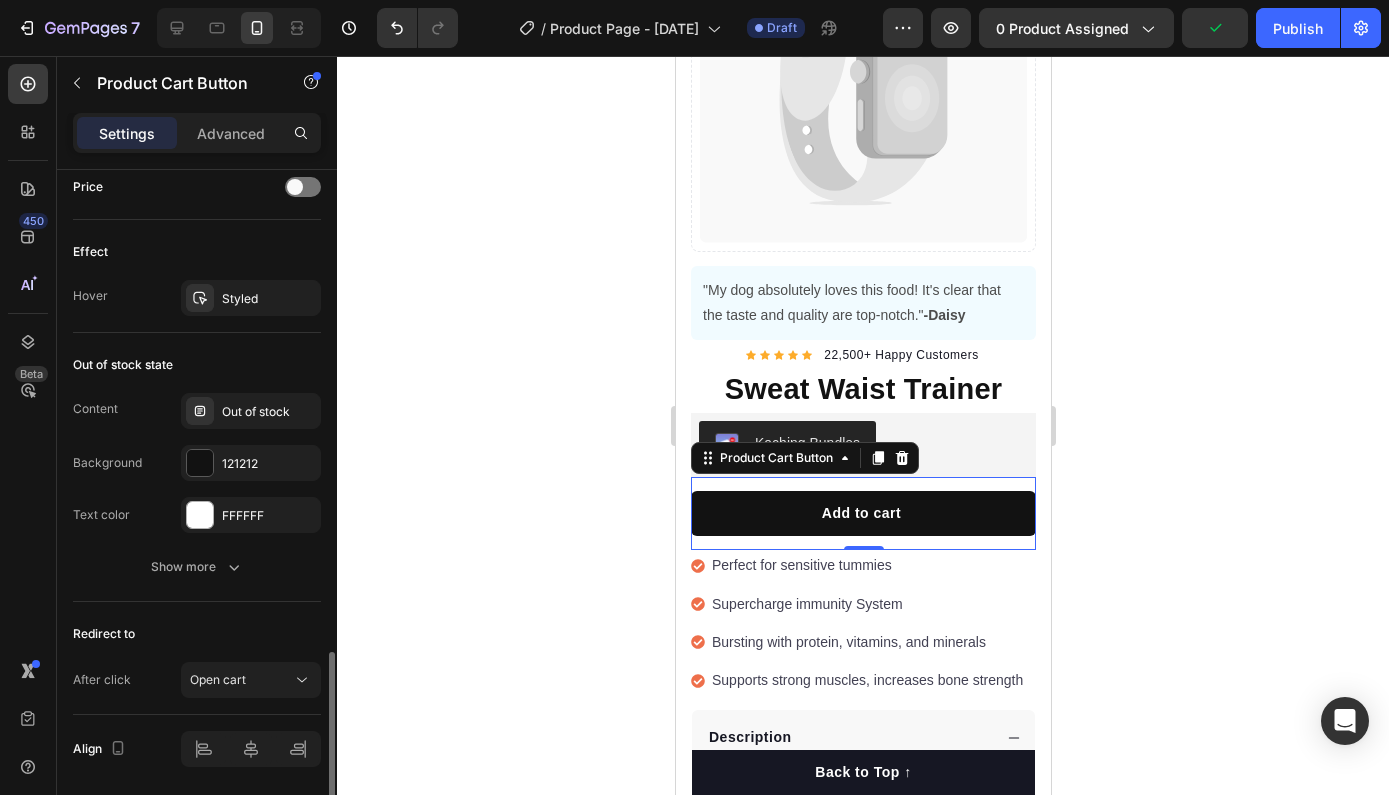 scroll, scrollTop: 1430, scrollLeft: 0, axis: vertical 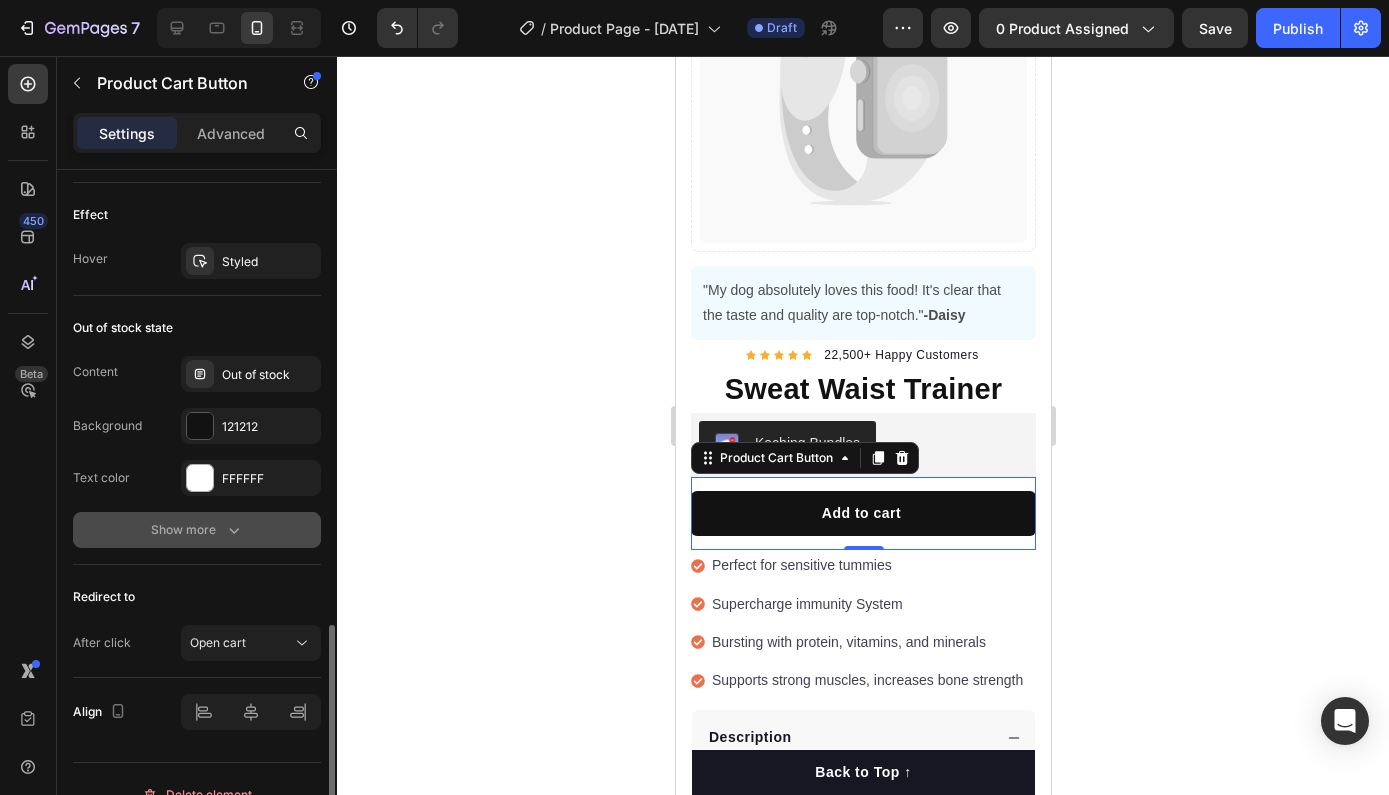 click on "Show more" at bounding box center (197, 530) 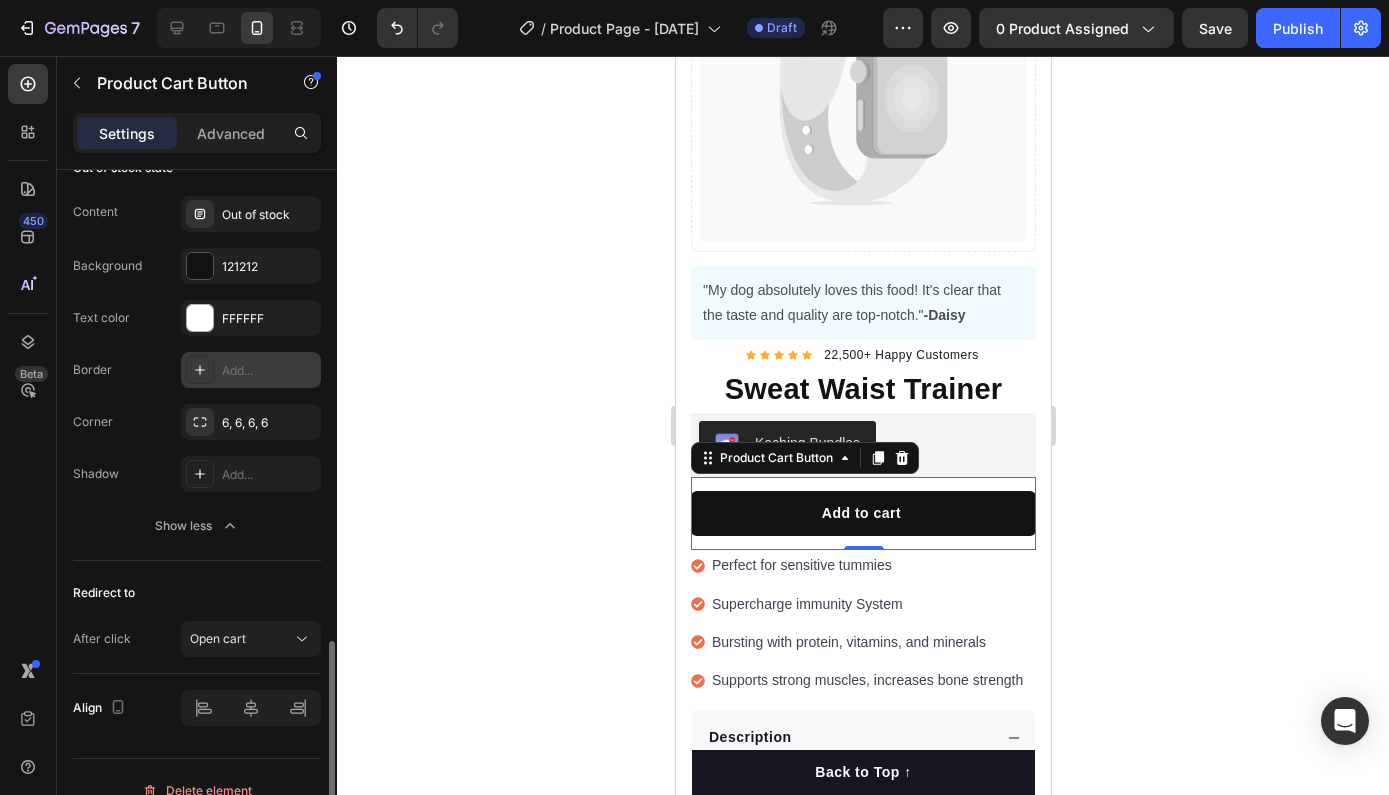 click on "Show less" 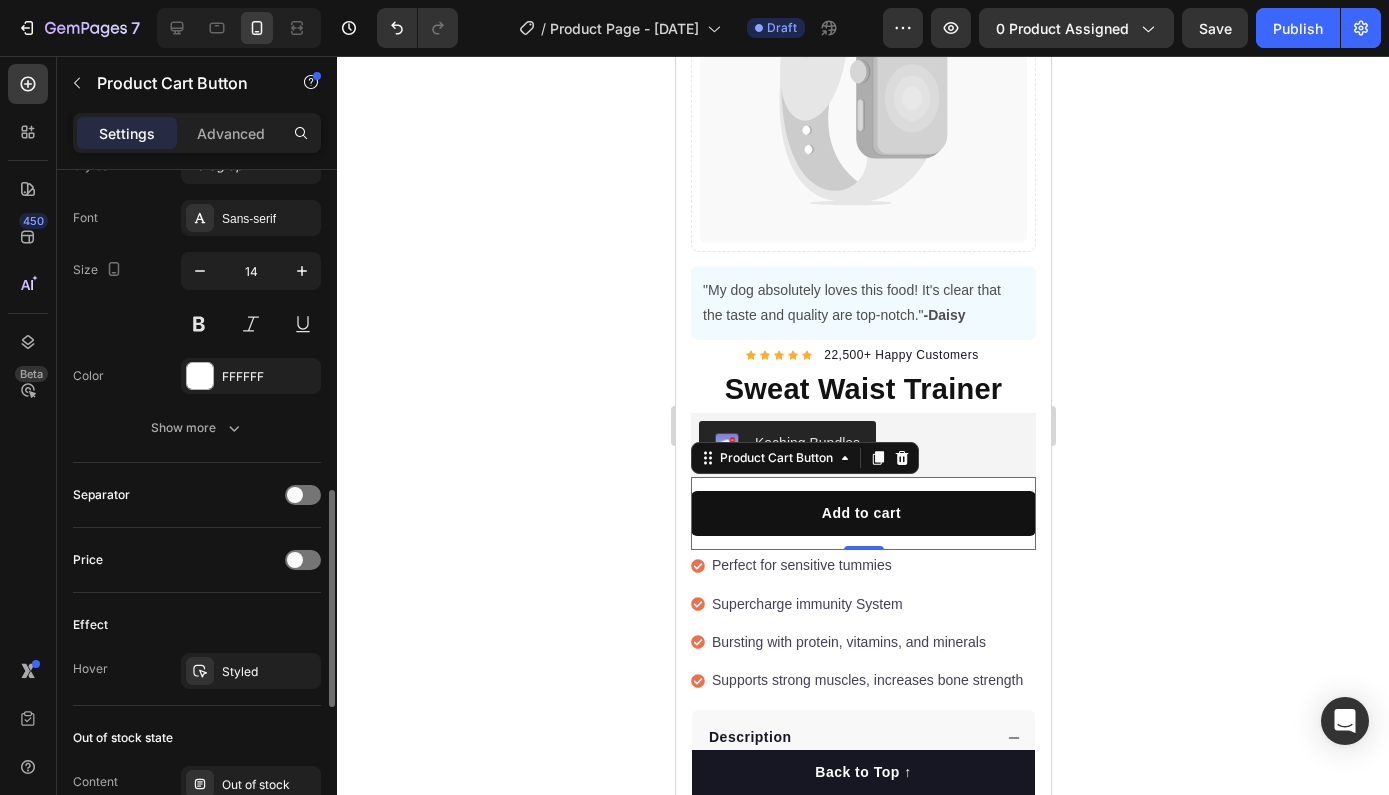 scroll, scrollTop: 1017, scrollLeft: 0, axis: vertical 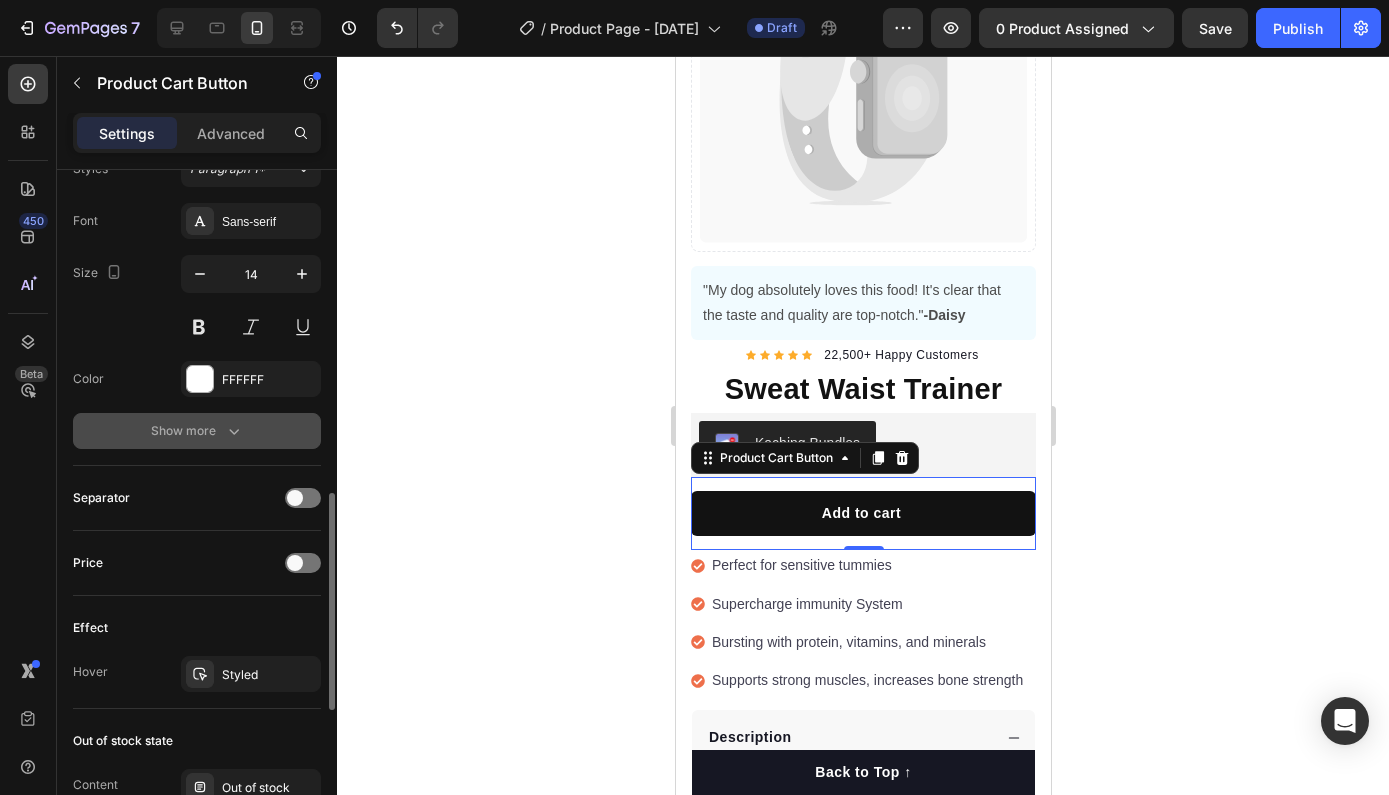 click on "Show more" at bounding box center [197, 431] 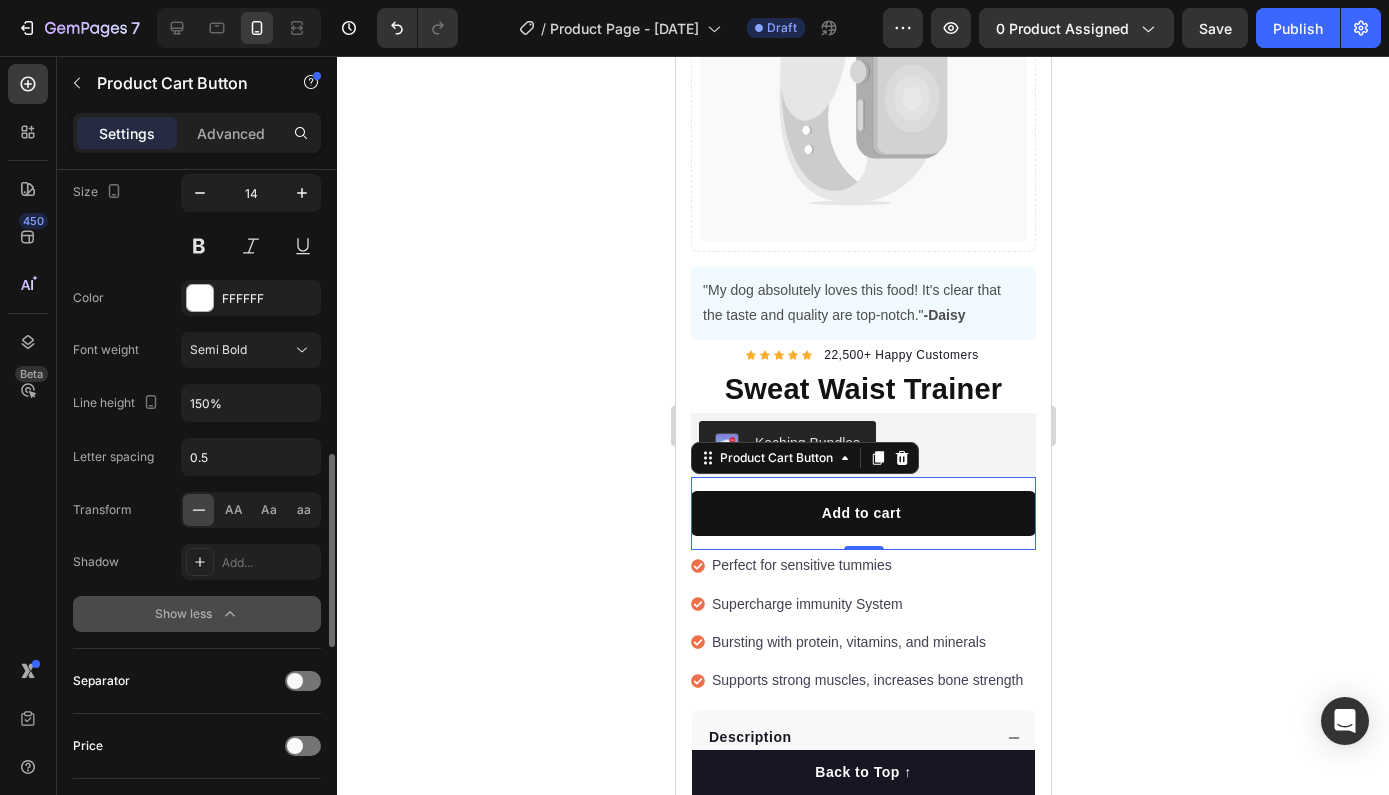 scroll, scrollTop: 1140, scrollLeft: 0, axis: vertical 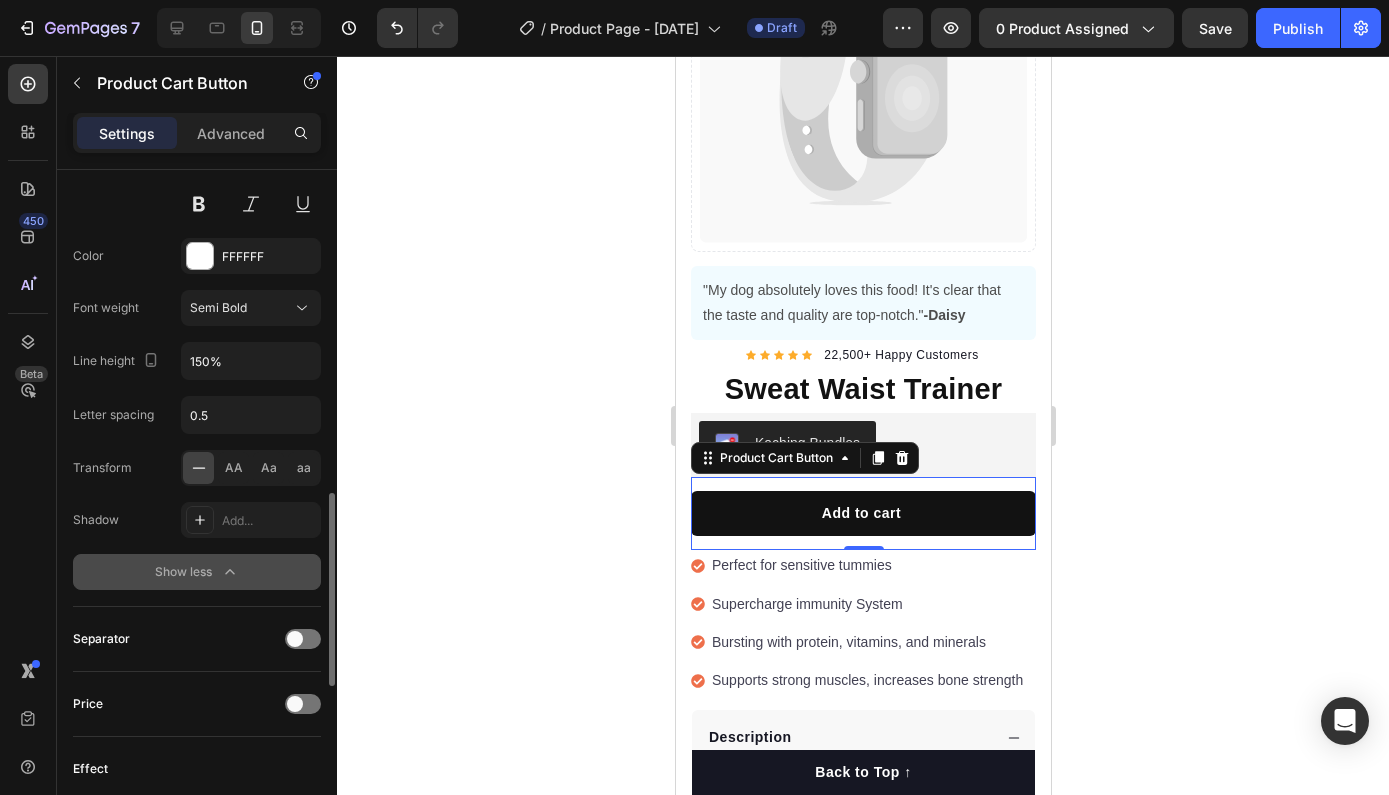 click on "Show less" at bounding box center (197, 572) 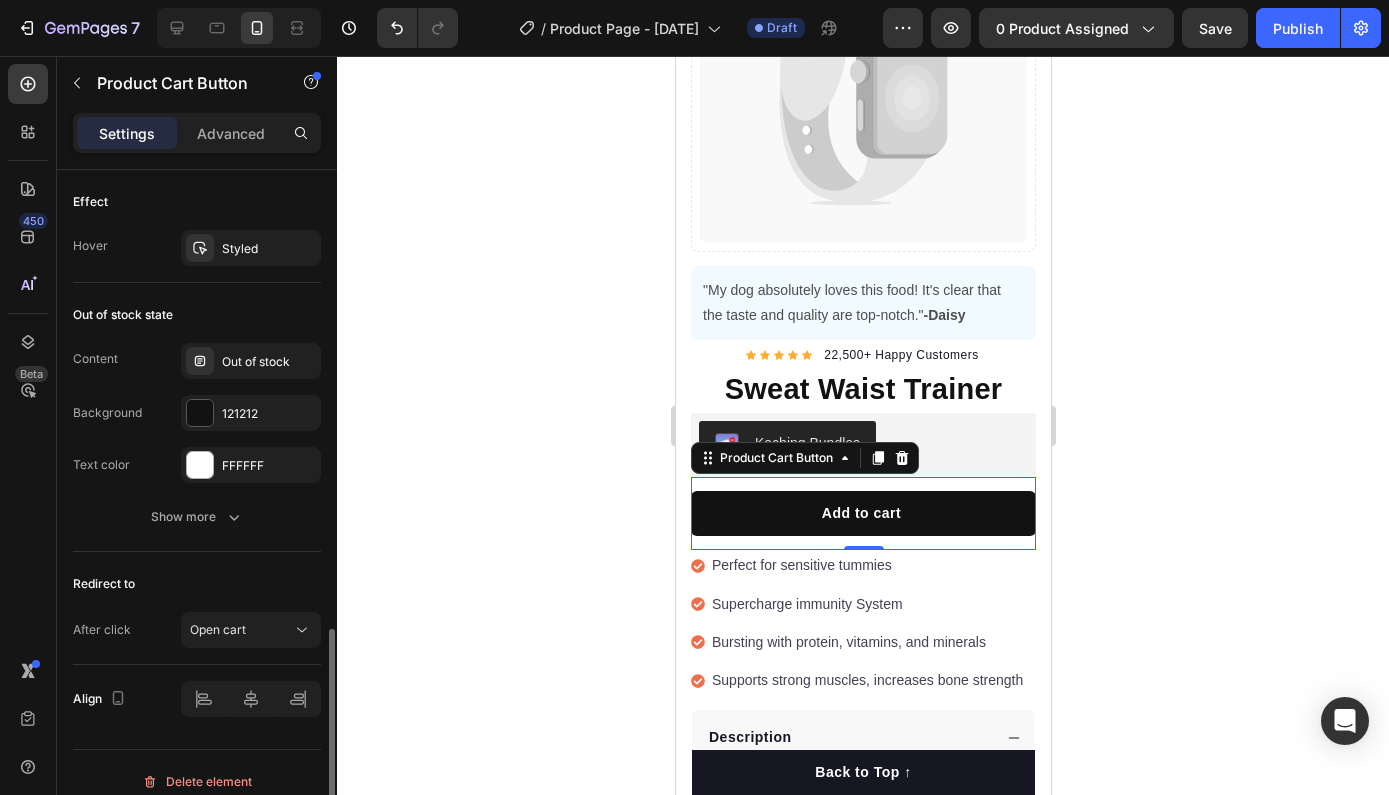 scroll, scrollTop: 1441, scrollLeft: 0, axis: vertical 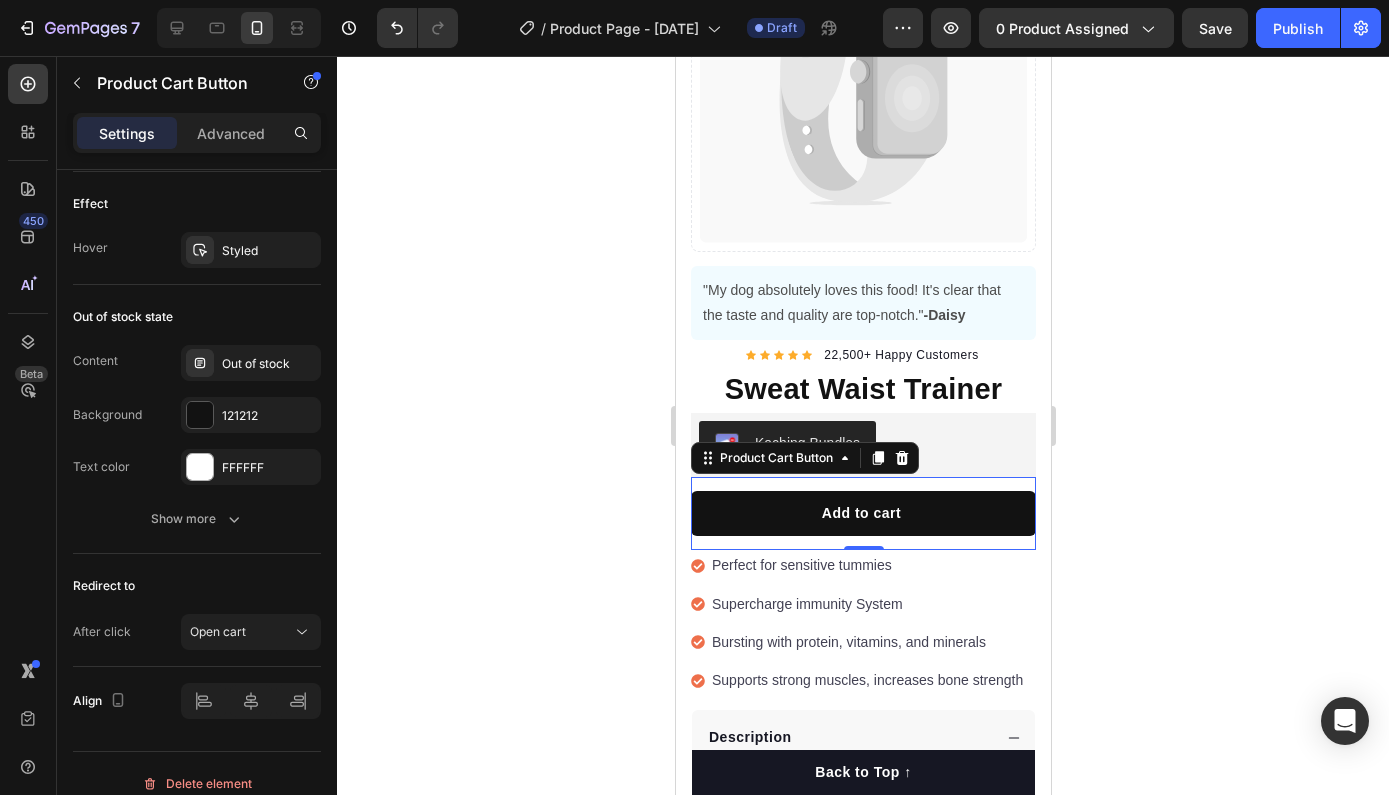 click 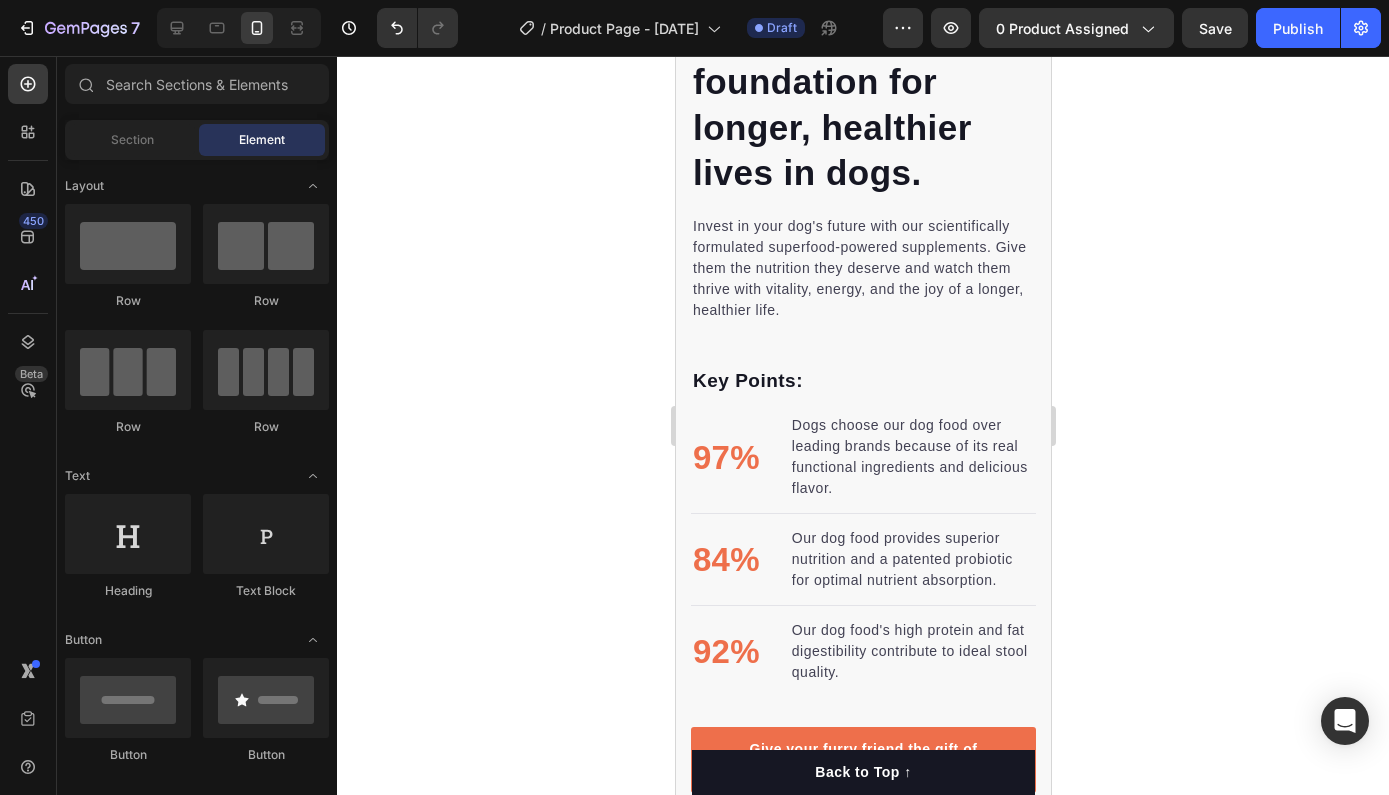 scroll, scrollTop: 1801, scrollLeft: 0, axis: vertical 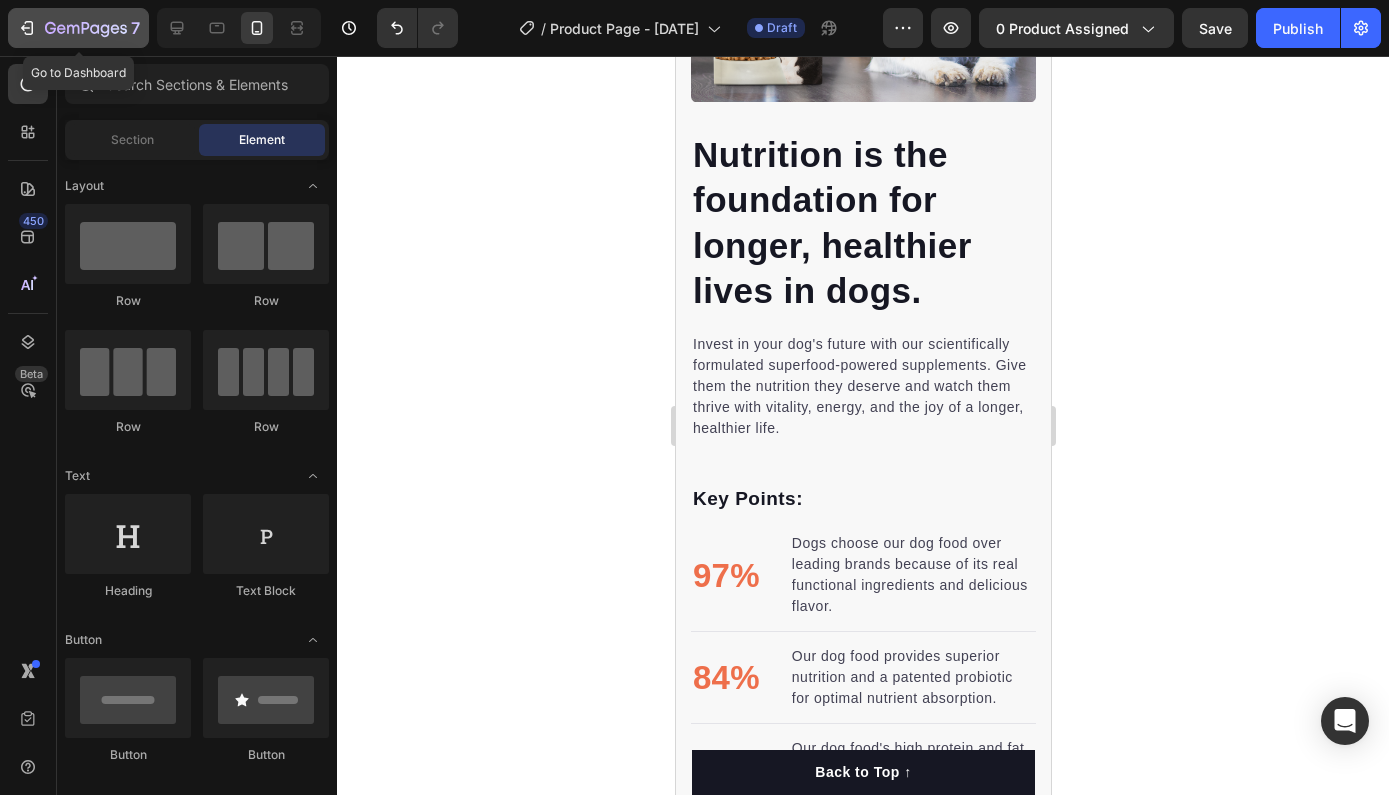 click 